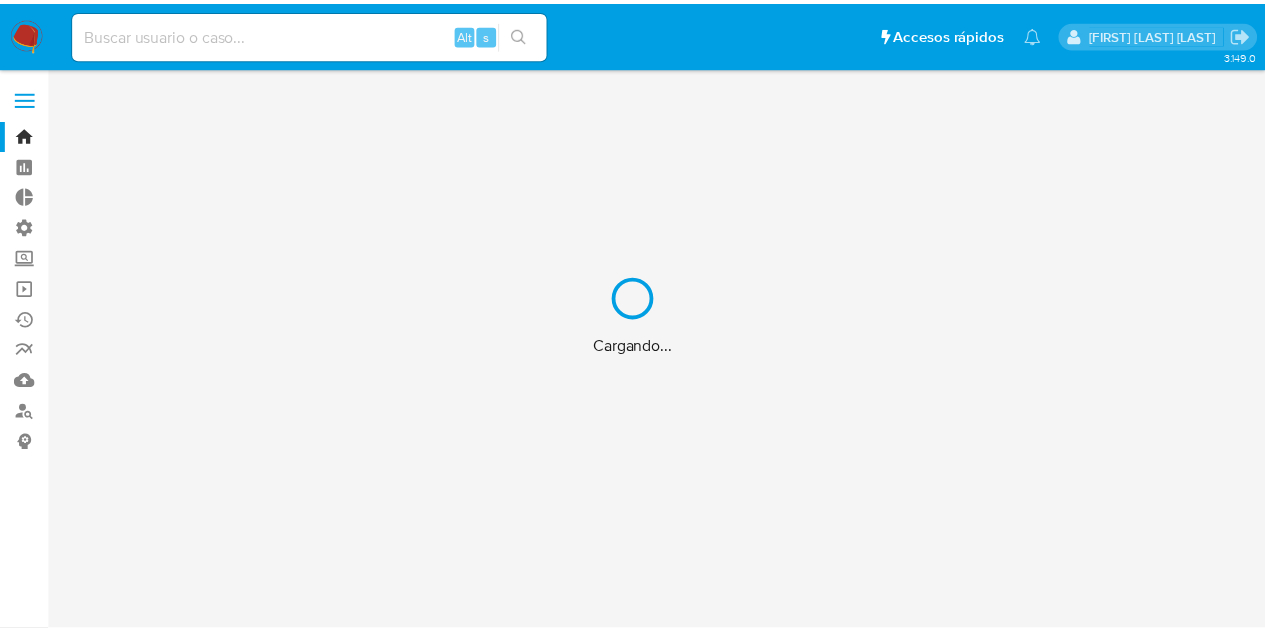 scroll, scrollTop: 0, scrollLeft: 0, axis: both 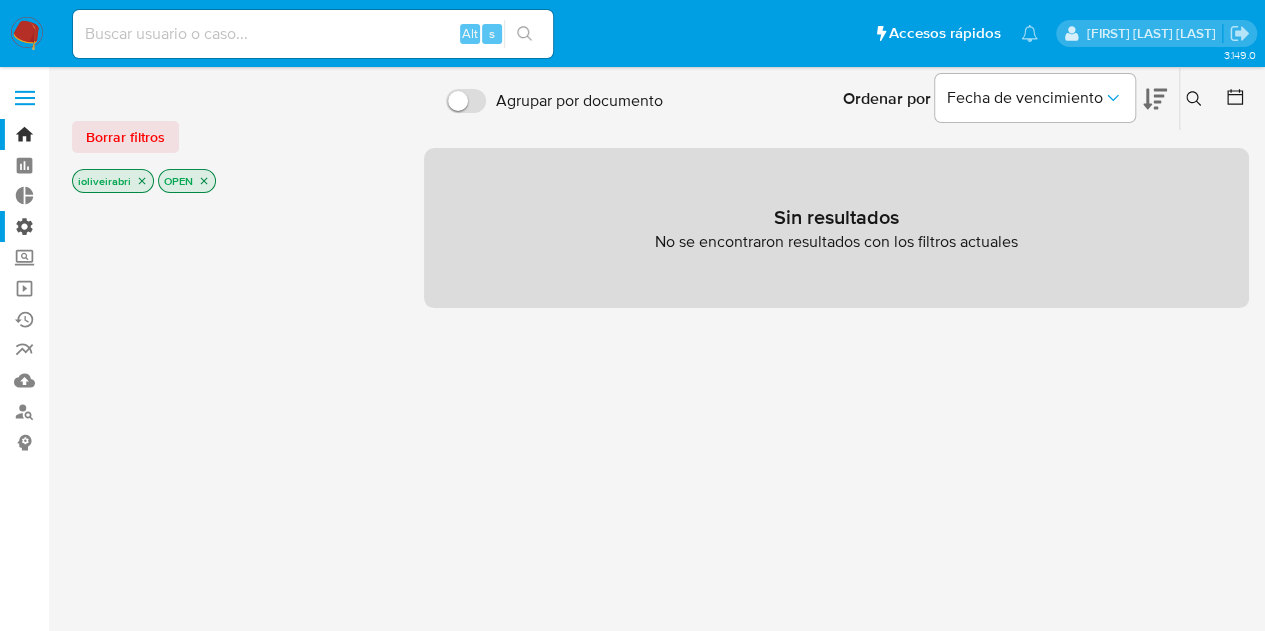 click on "Administración" at bounding box center (119, 226) 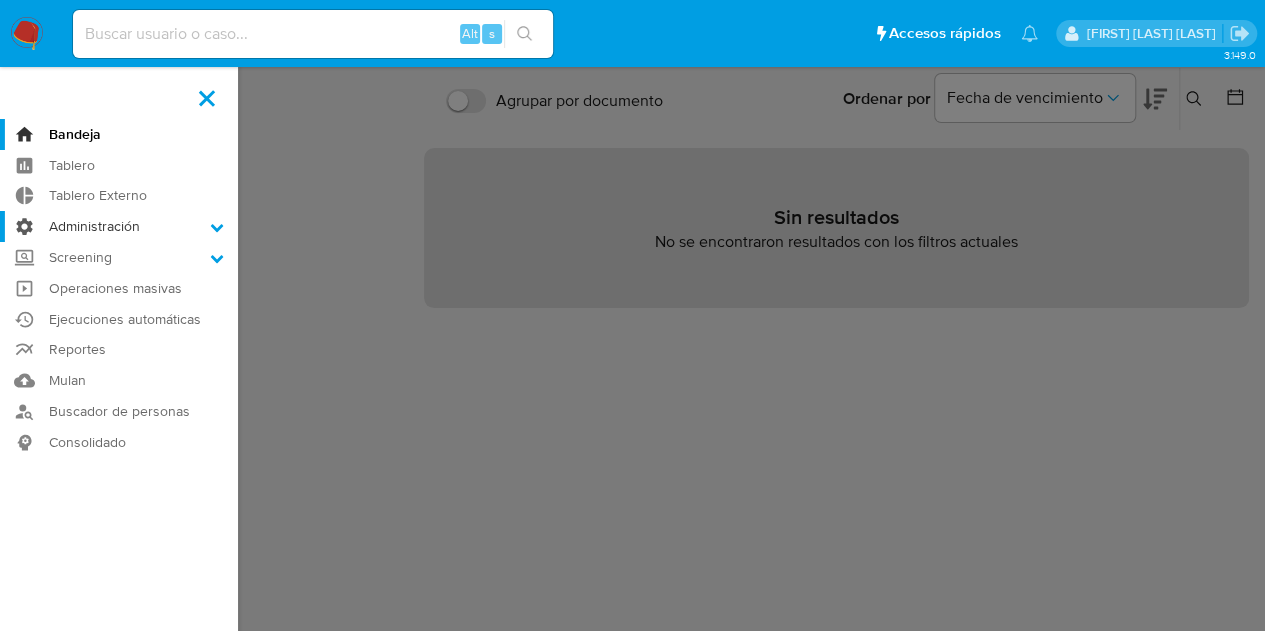 click on "Administración" at bounding box center [0, 0] 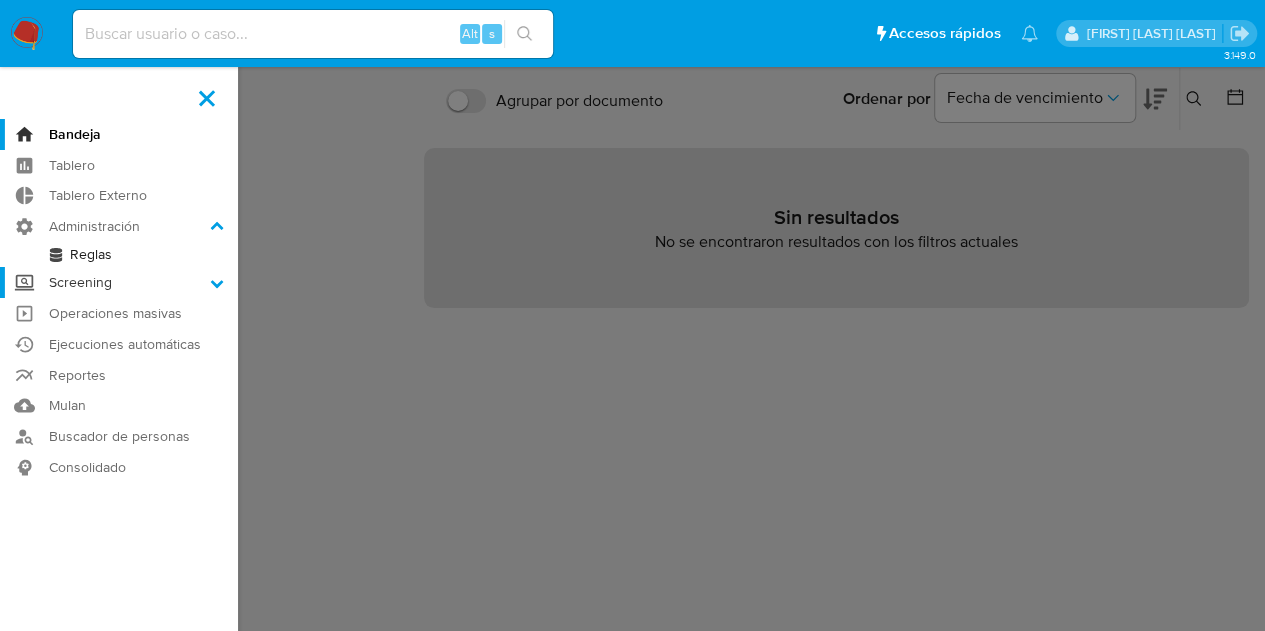 click on "Screening" at bounding box center [119, 282] 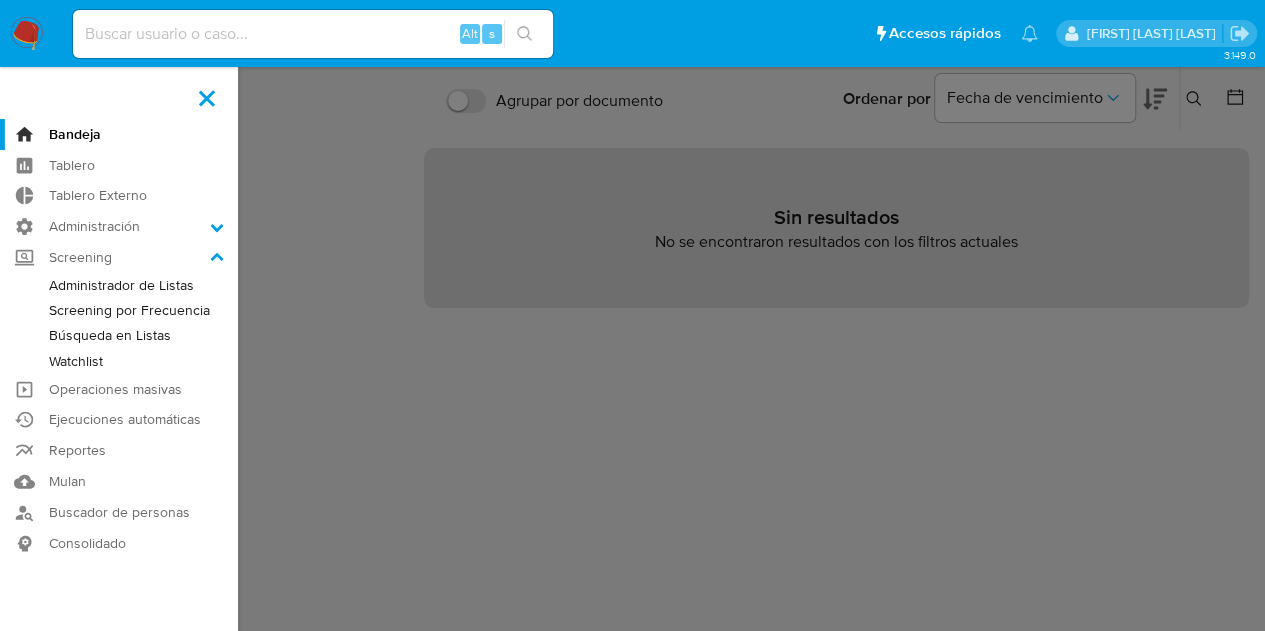 click on "Administrador de Listas" at bounding box center [119, 285] 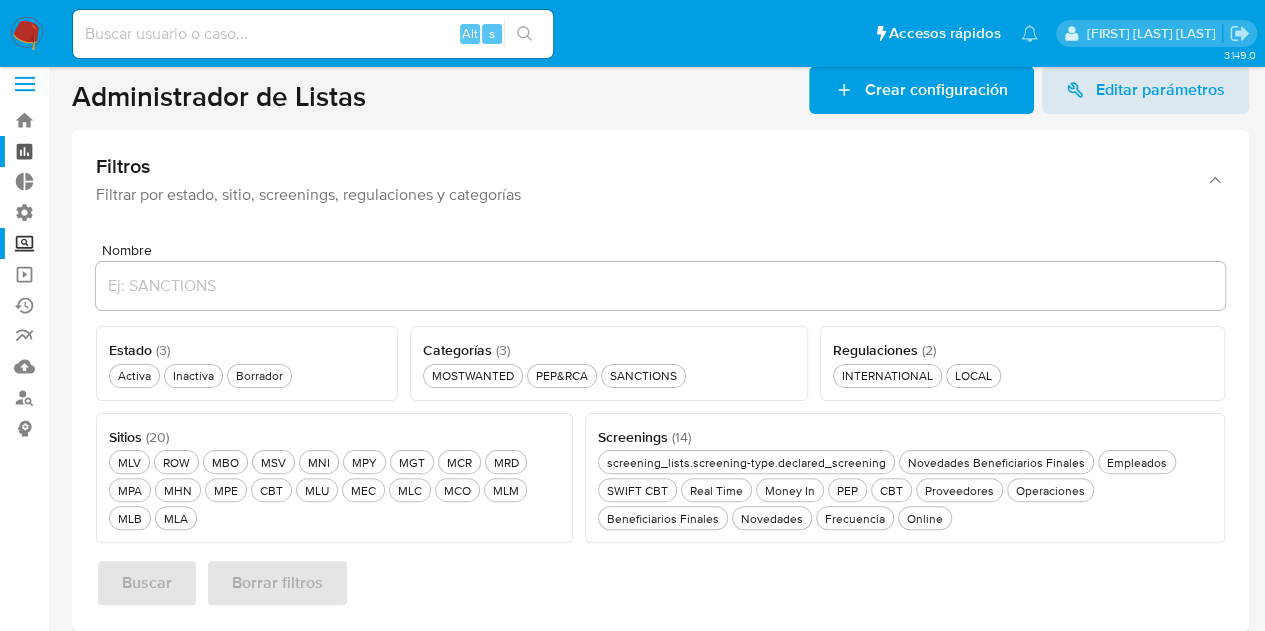 scroll, scrollTop: 0, scrollLeft: 0, axis: both 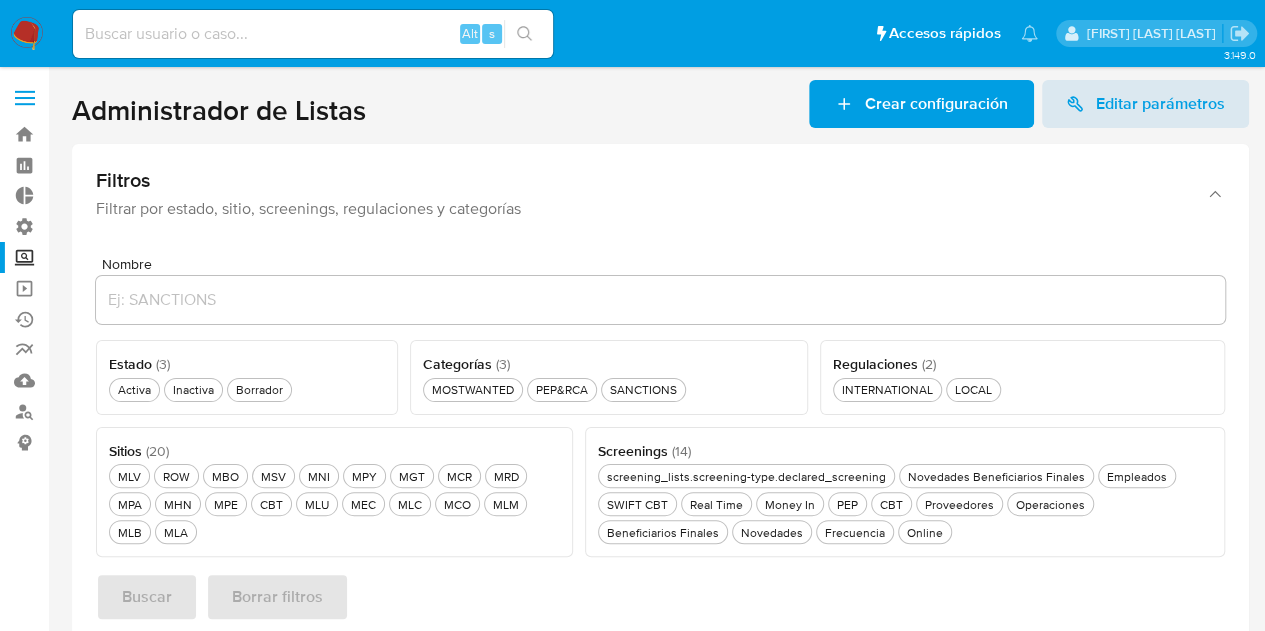 click on "Screening" at bounding box center (119, 257) 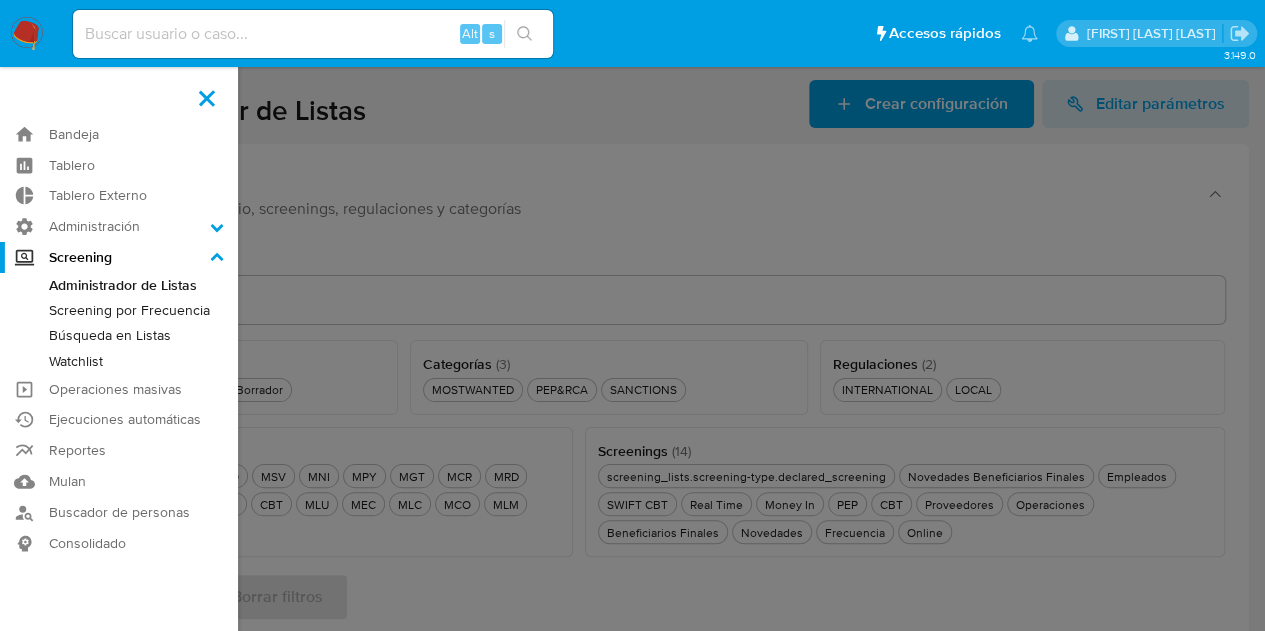 click on "Screening" at bounding box center (0, 0) 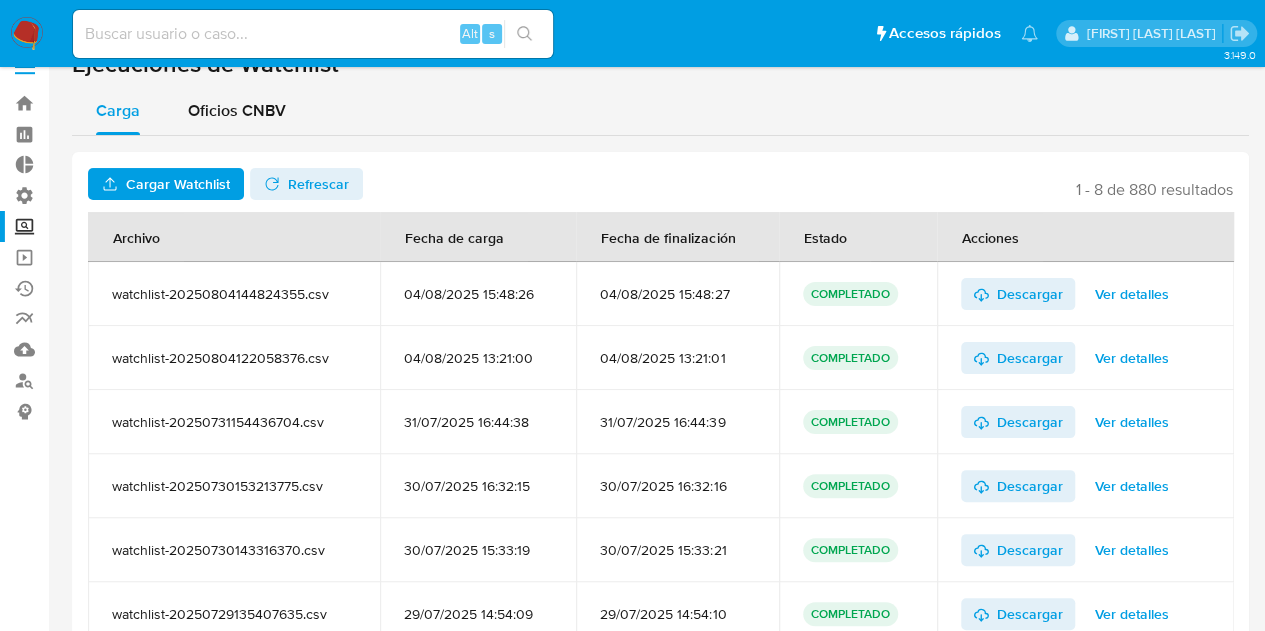 scroll, scrollTop: 0, scrollLeft: 0, axis: both 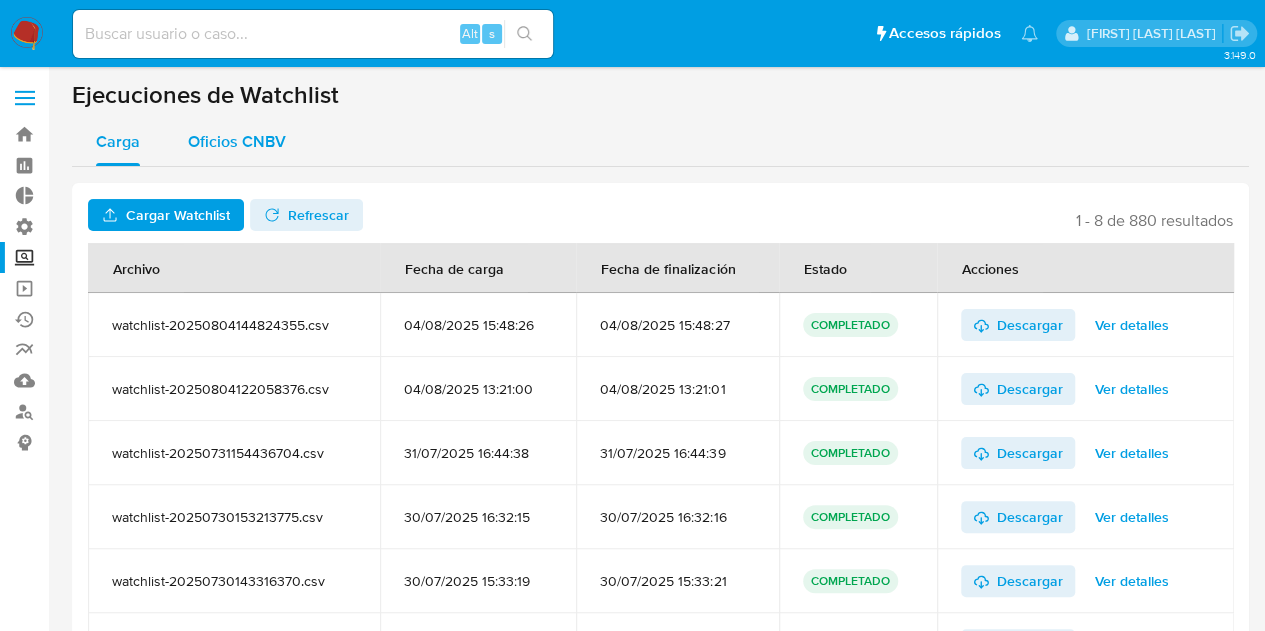 click on "Oficios CNBV" at bounding box center (237, 141) 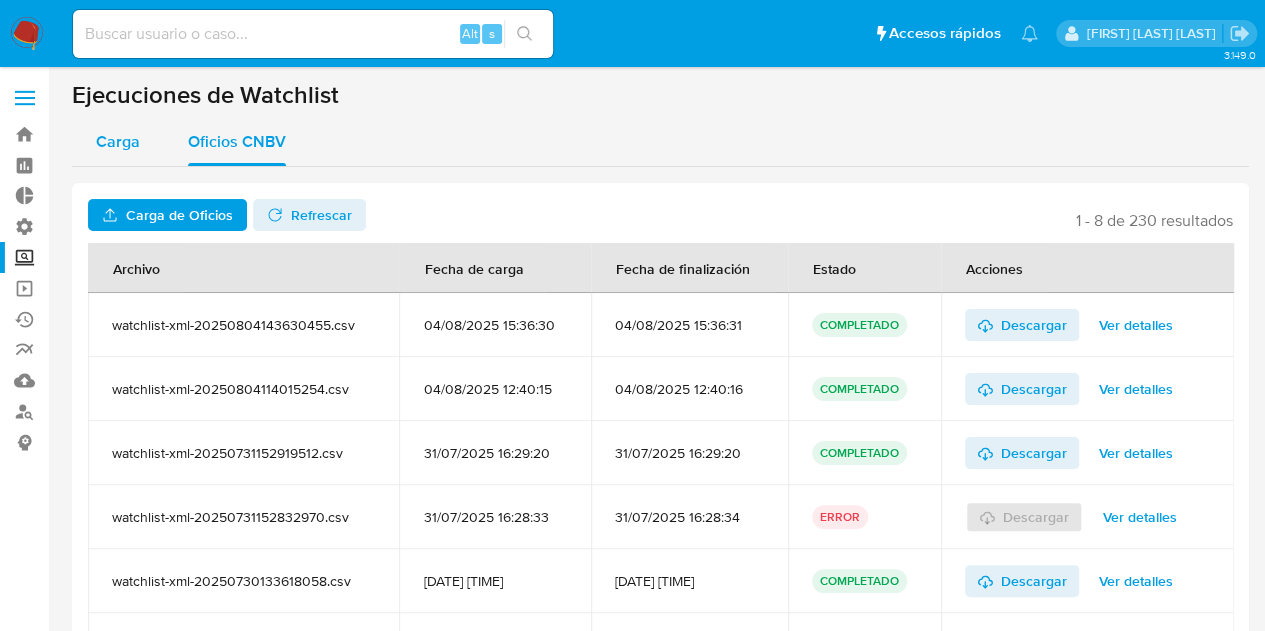 click on "Carga" at bounding box center (118, 141) 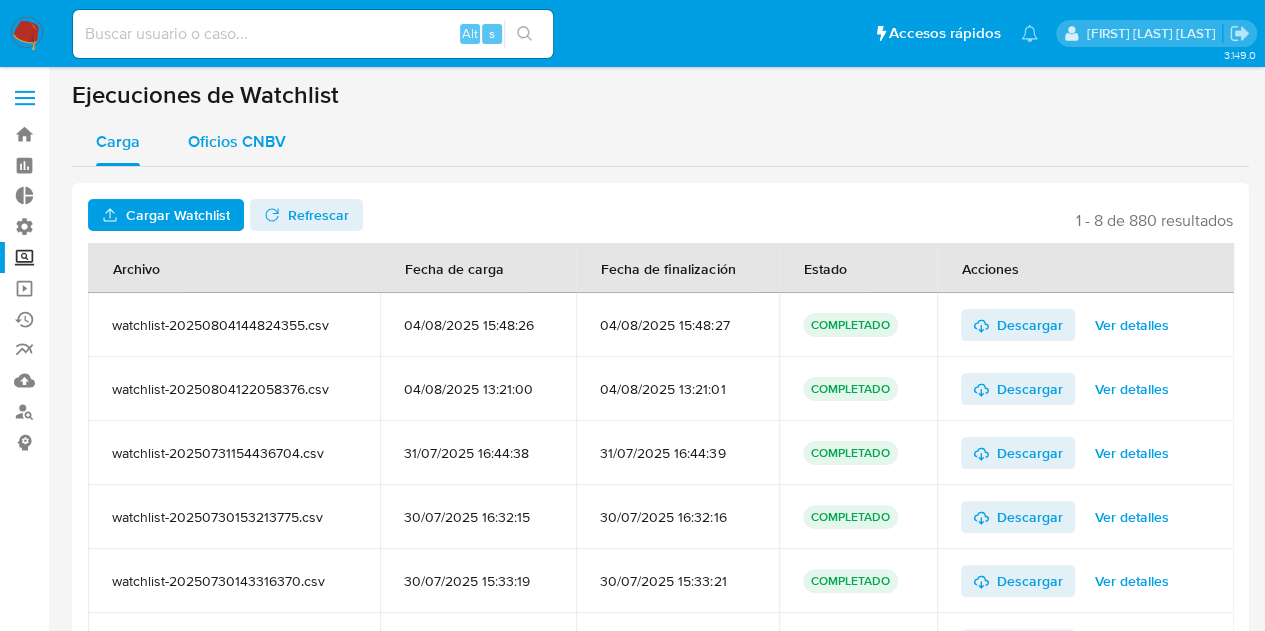 click on "Oficios CNBV" at bounding box center (237, 141) 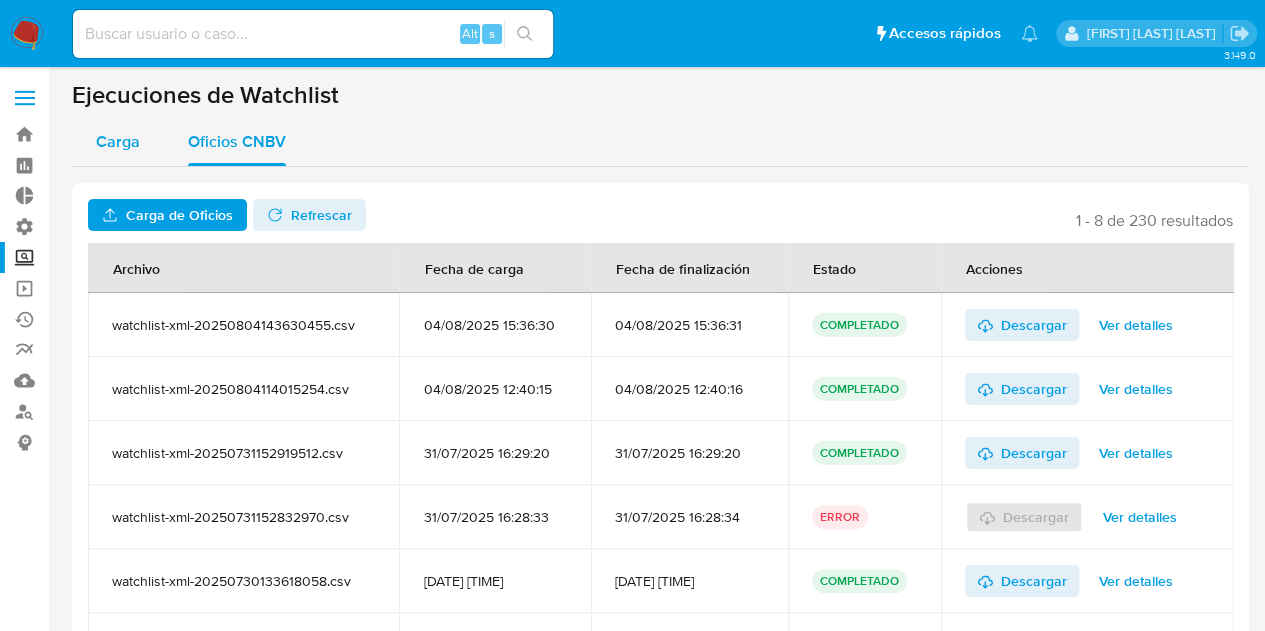 click on "Carga" at bounding box center [118, 142] 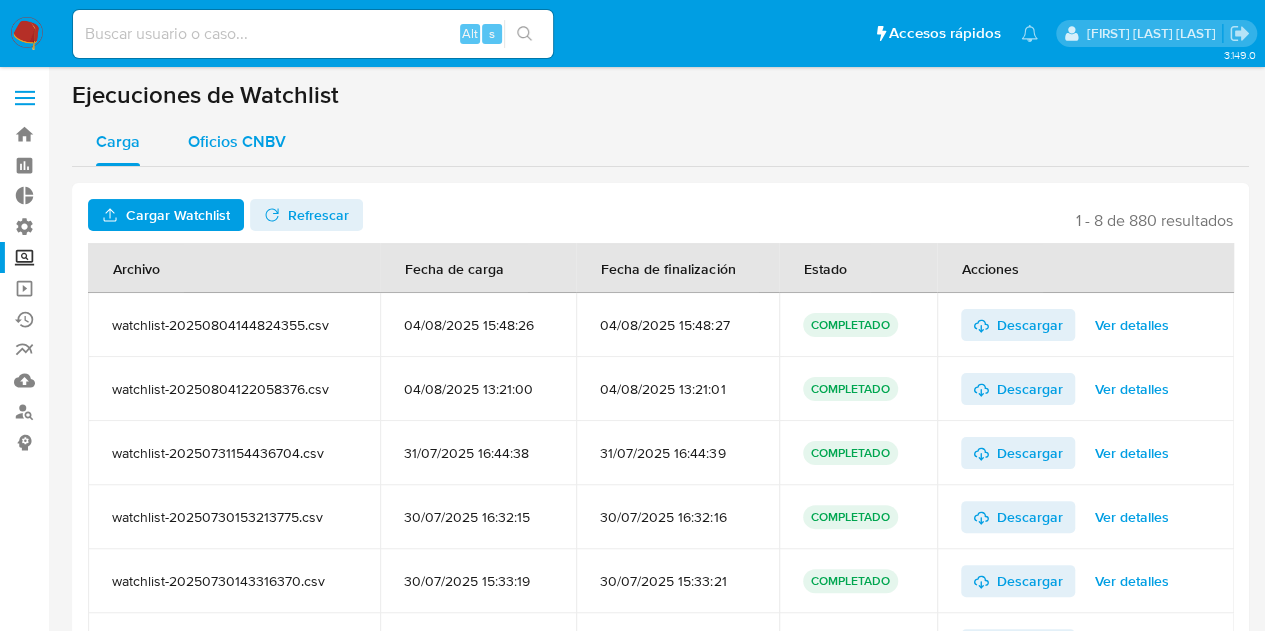 click on "Oficios CNBV" at bounding box center [237, 141] 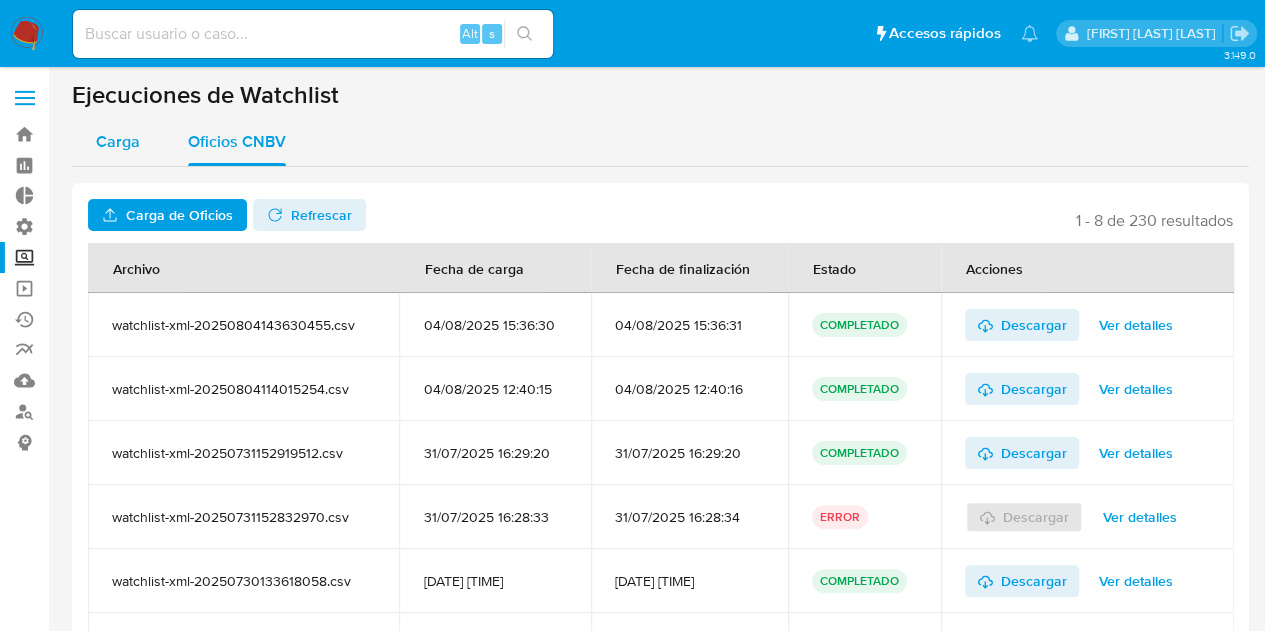 click on "Carga" at bounding box center [118, 142] 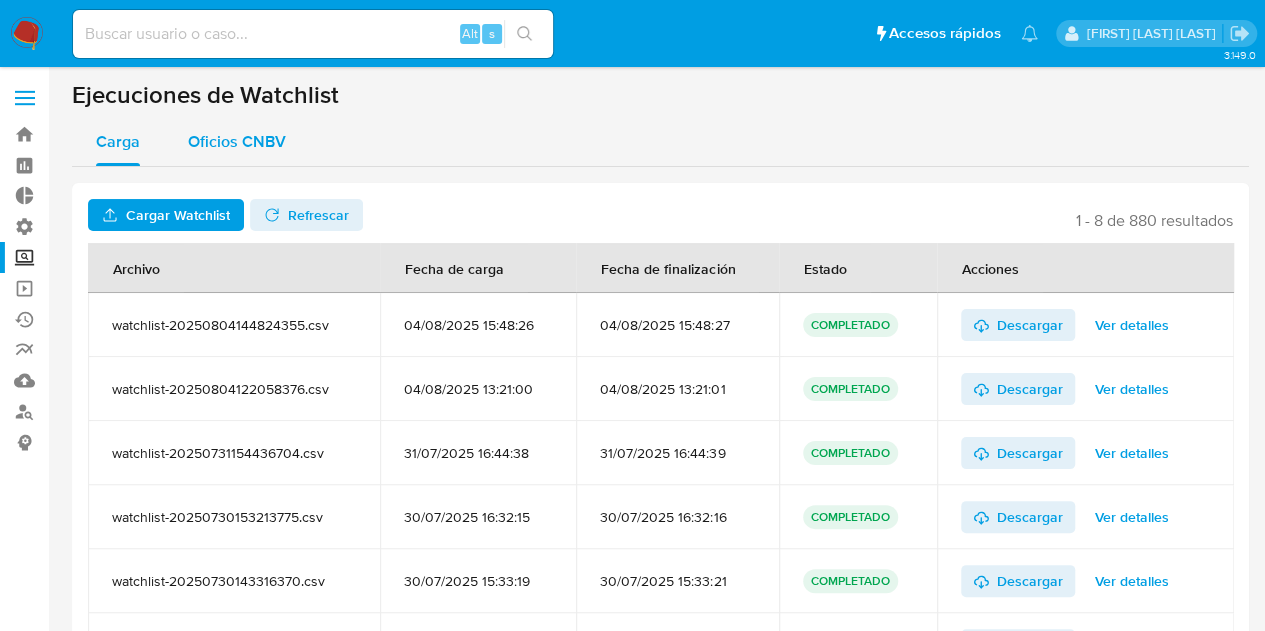click on "Oficios CNBV" at bounding box center [237, 141] 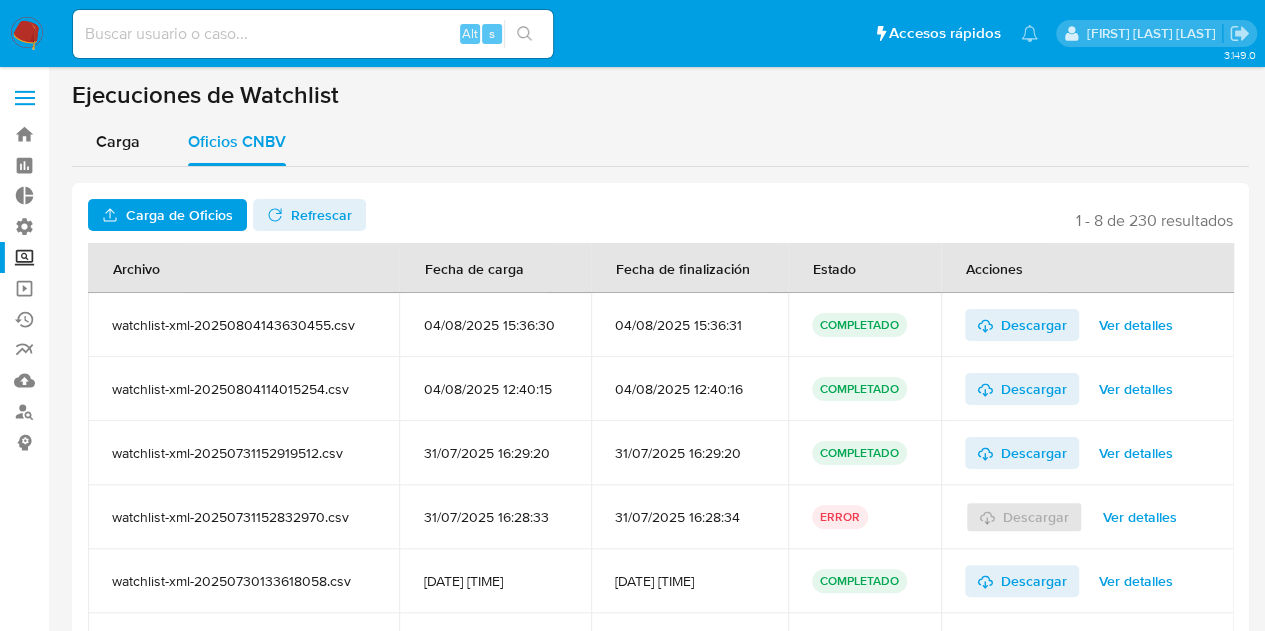 drag, startPoint x: 501, startPoint y: 319, endPoint x: 559, endPoint y: 317, distance: 58.034473 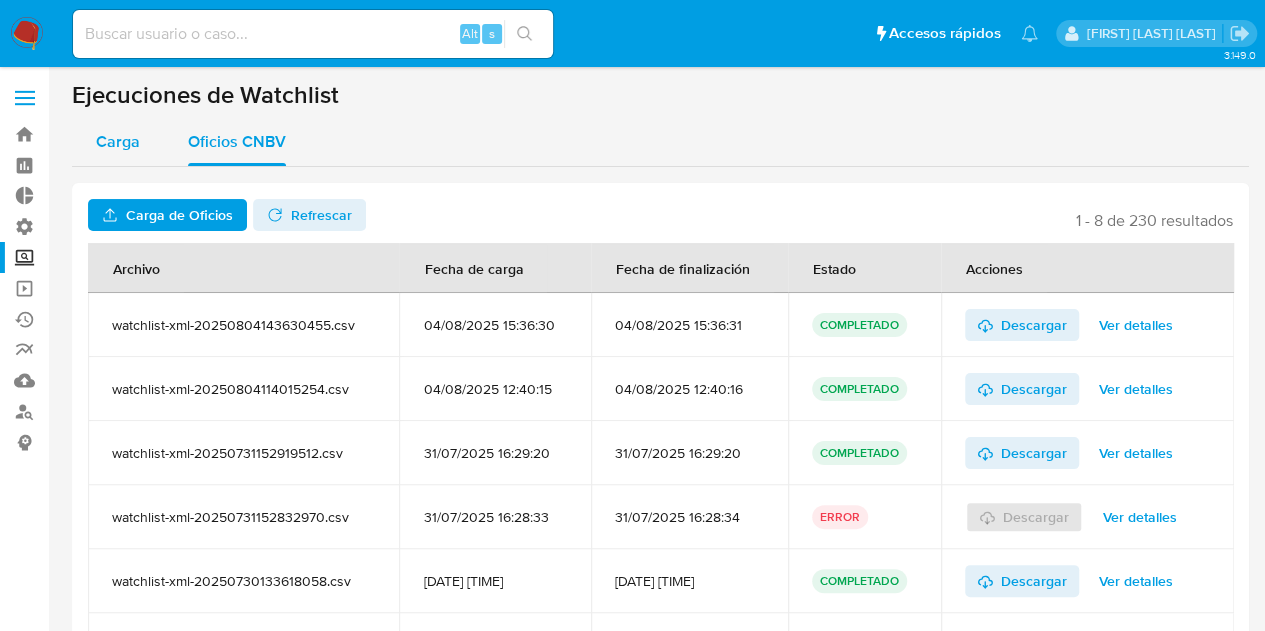 click on "Carga" at bounding box center (118, 142) 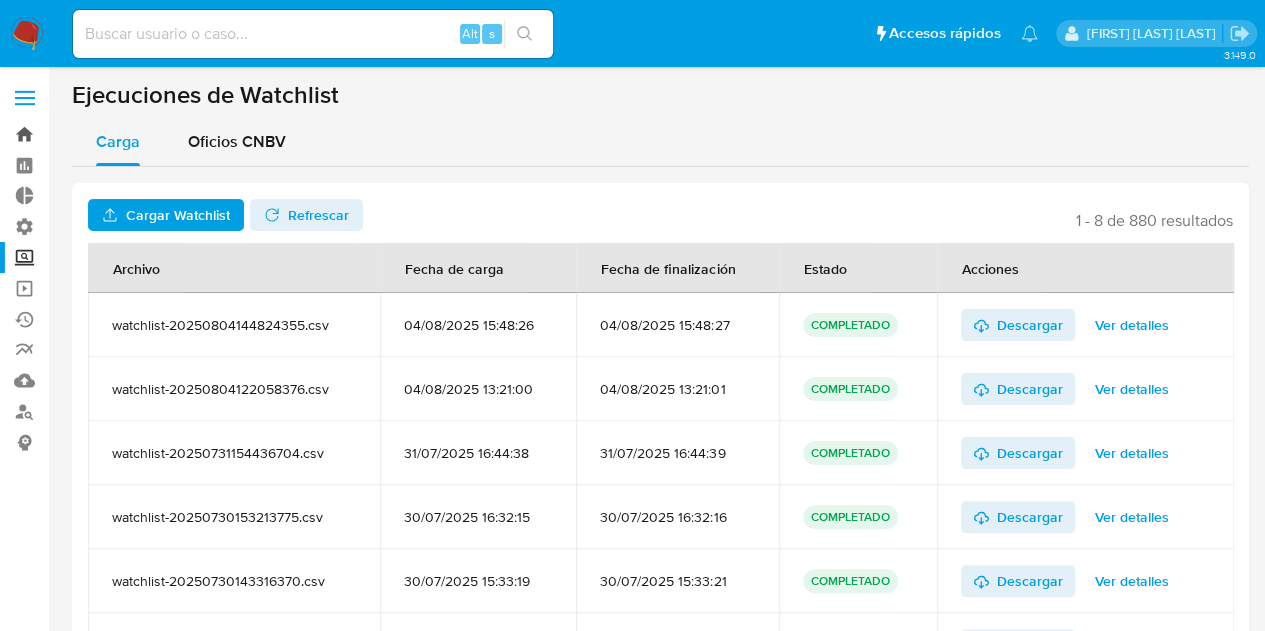click on "Bandeja" at bounding box center [119, 134] 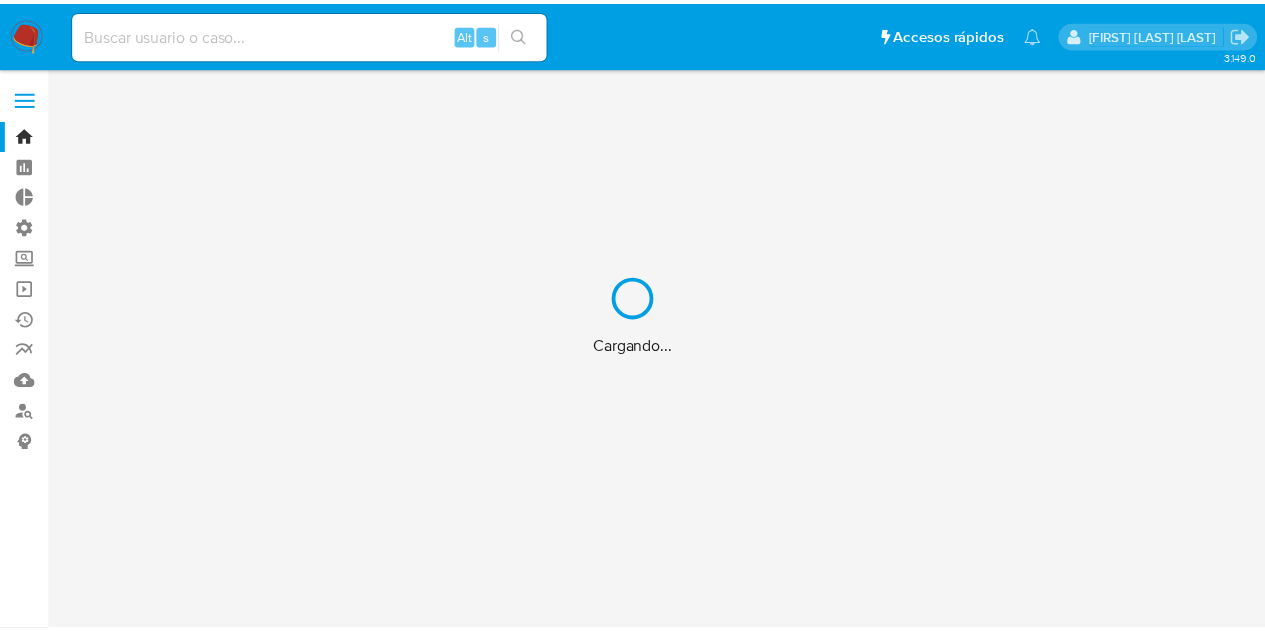 scroll, scrollTop: 0, scrollLeft: 0, axis: both 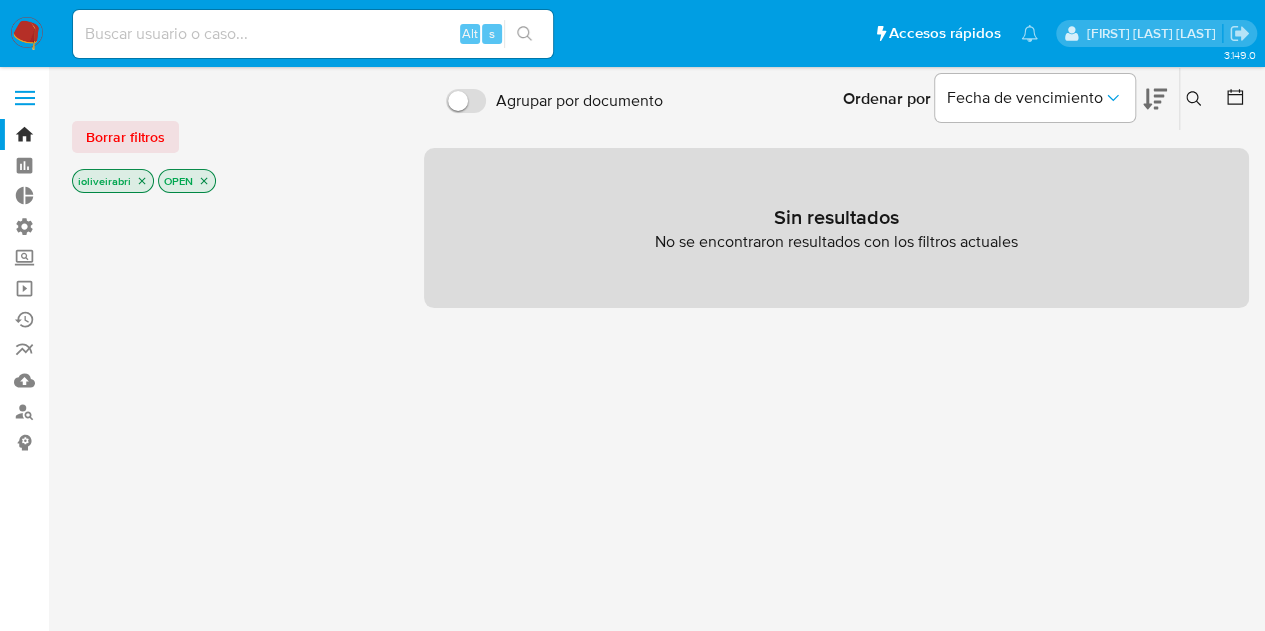 click on "Agrupar por documento" at bounding box center (466, 101) 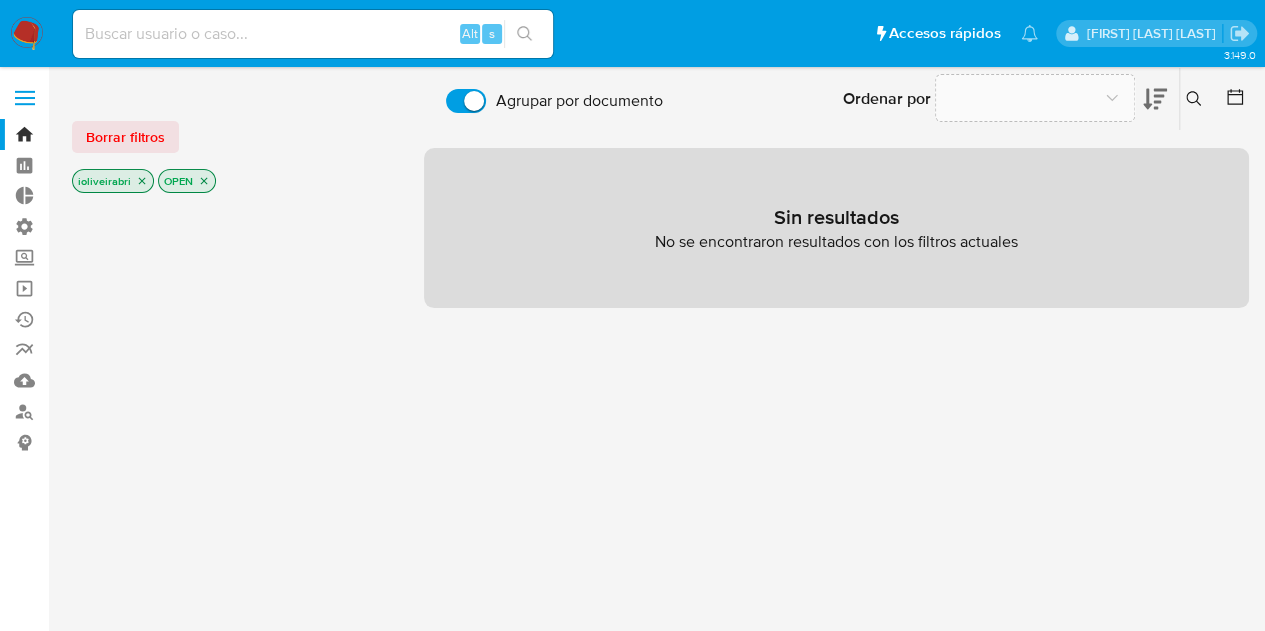 click on "Agrupar por documento" at bounding box center [466, 101] 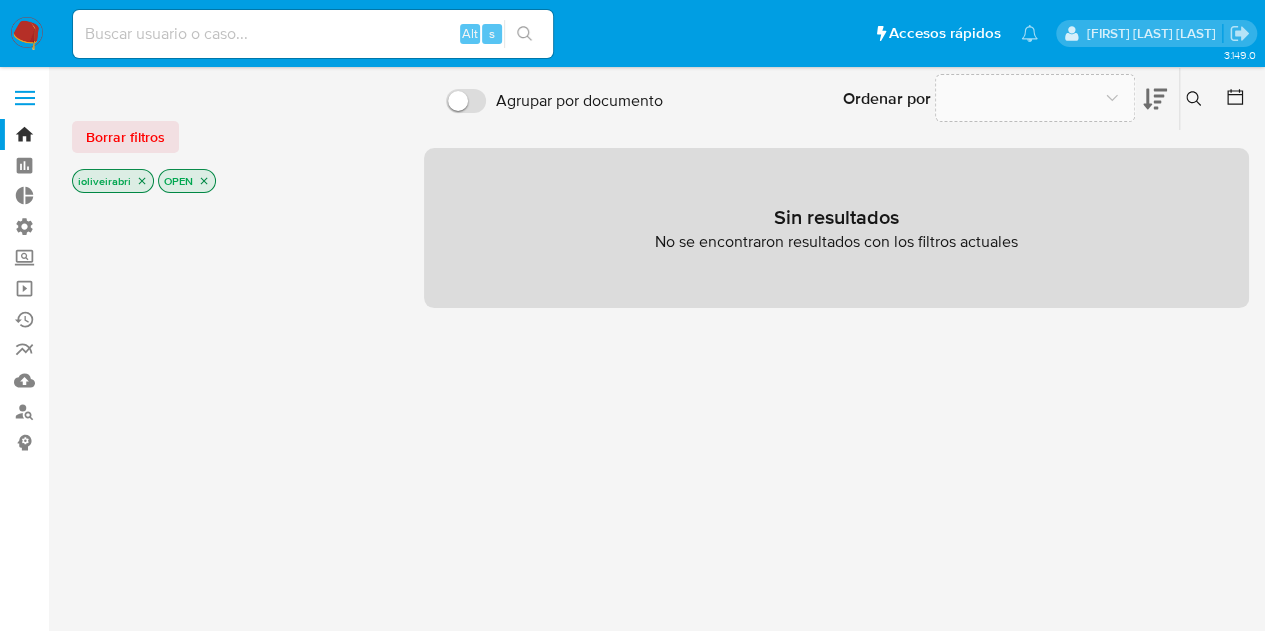 checkbox on "false" 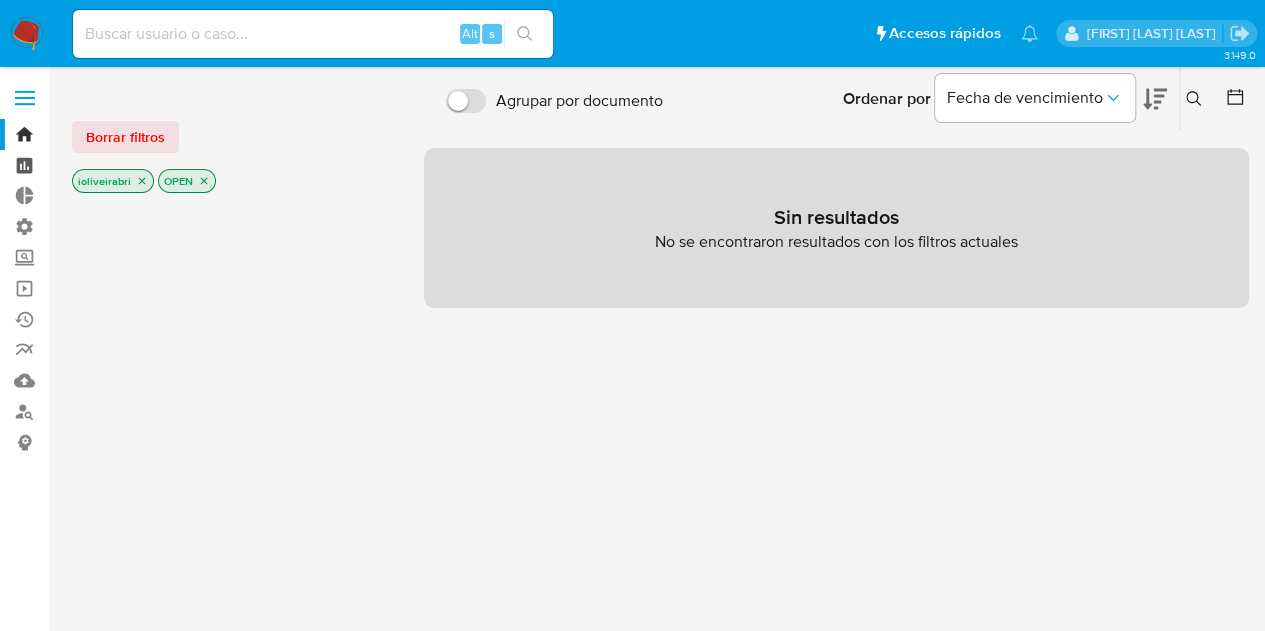 click on "Tablero" at bounding box center (119, 165) 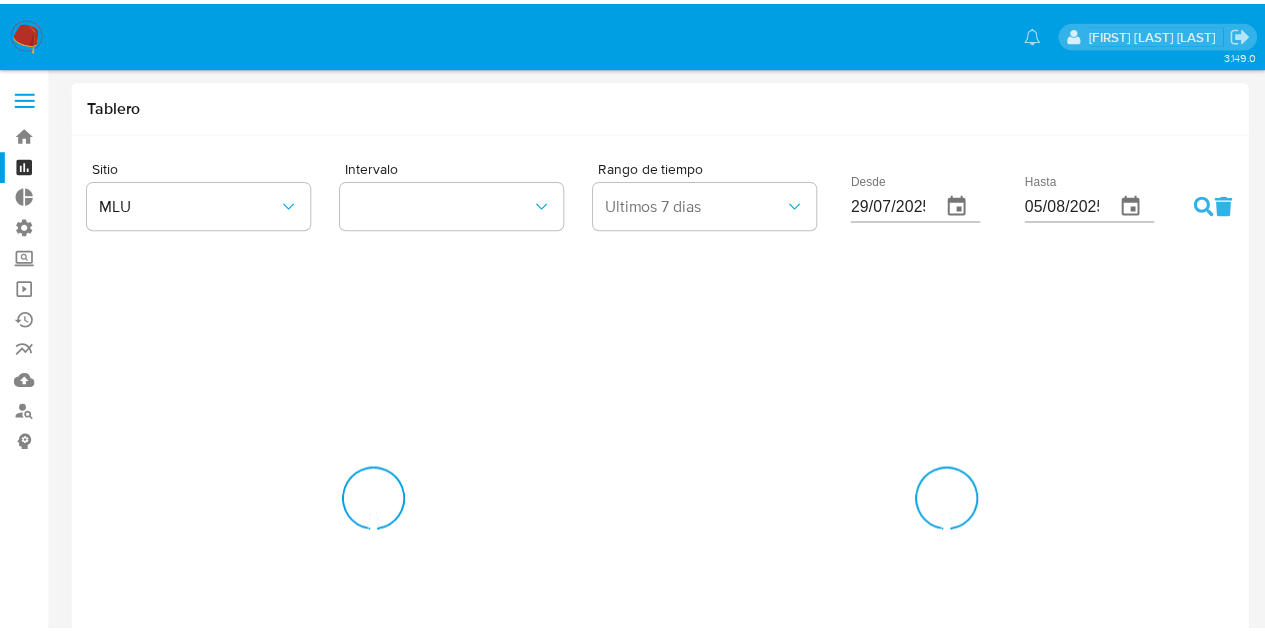 scroll, scrollTop: 0, scrollLeft: 0, axis: both 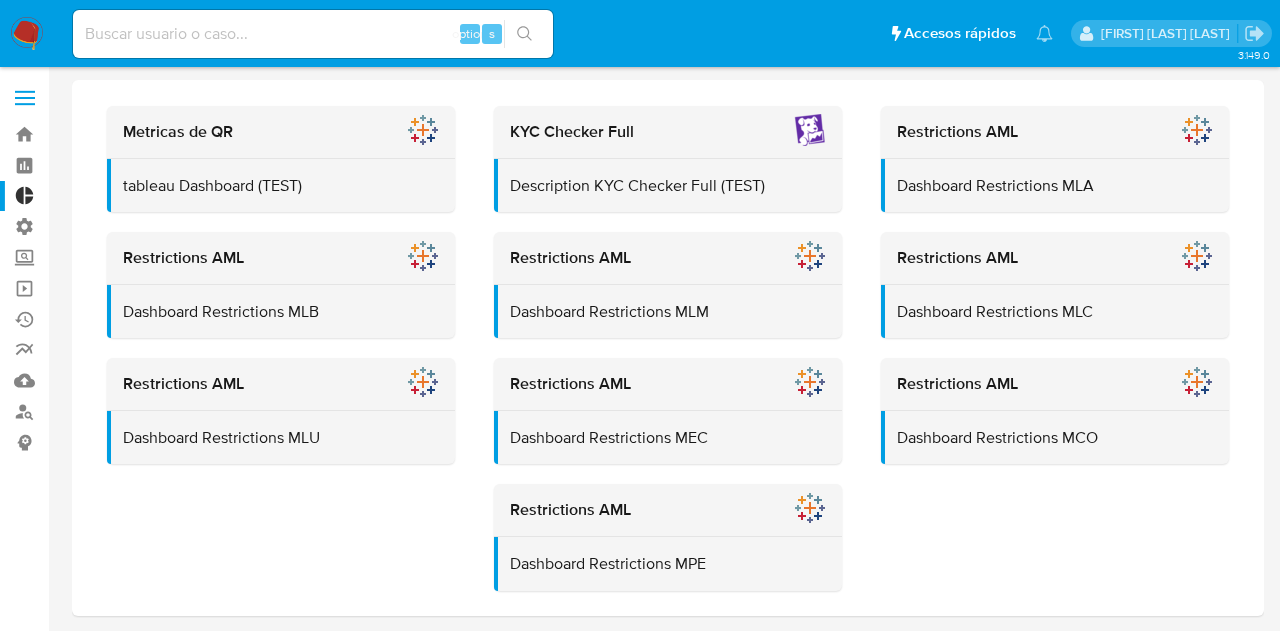 click on "Administración" at bounding box center (119, 226) 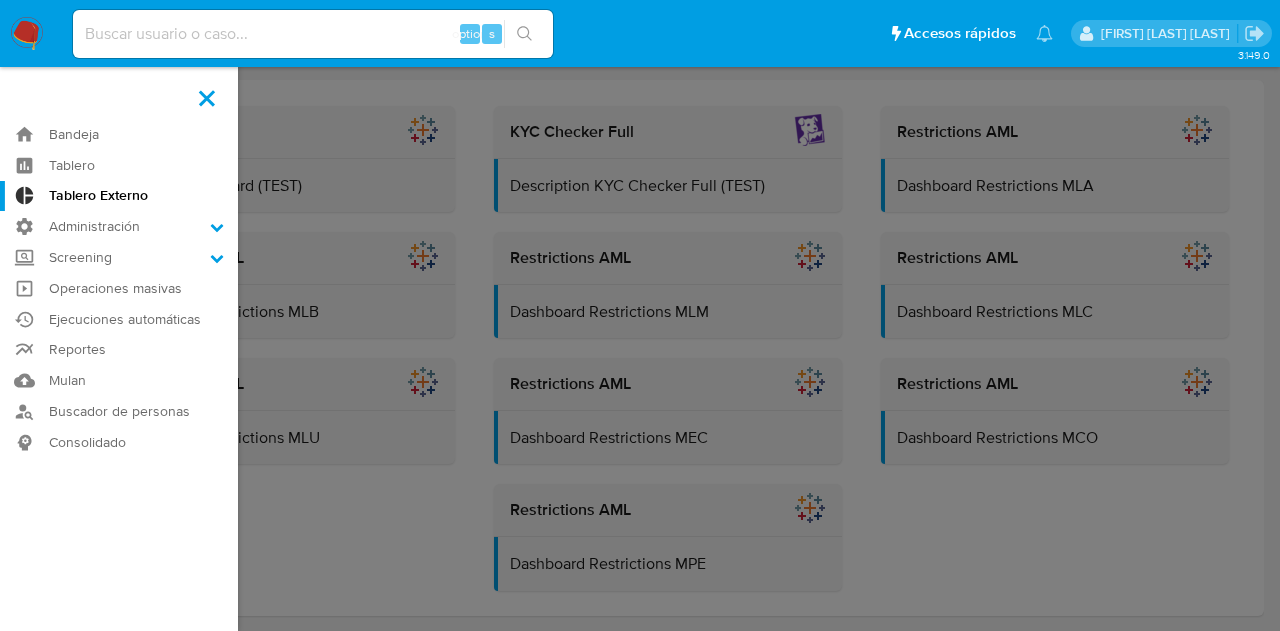 click on "Administración" at bounding box center (0, 0) 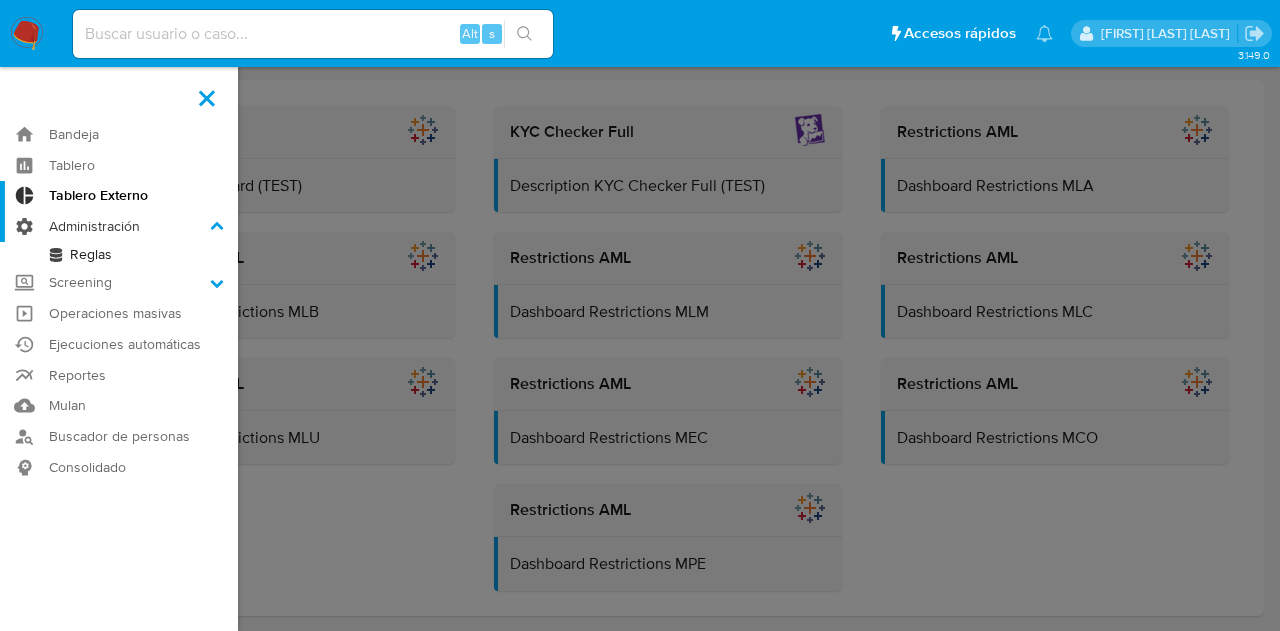 click on "Administración" at bounding box center (119, 226) 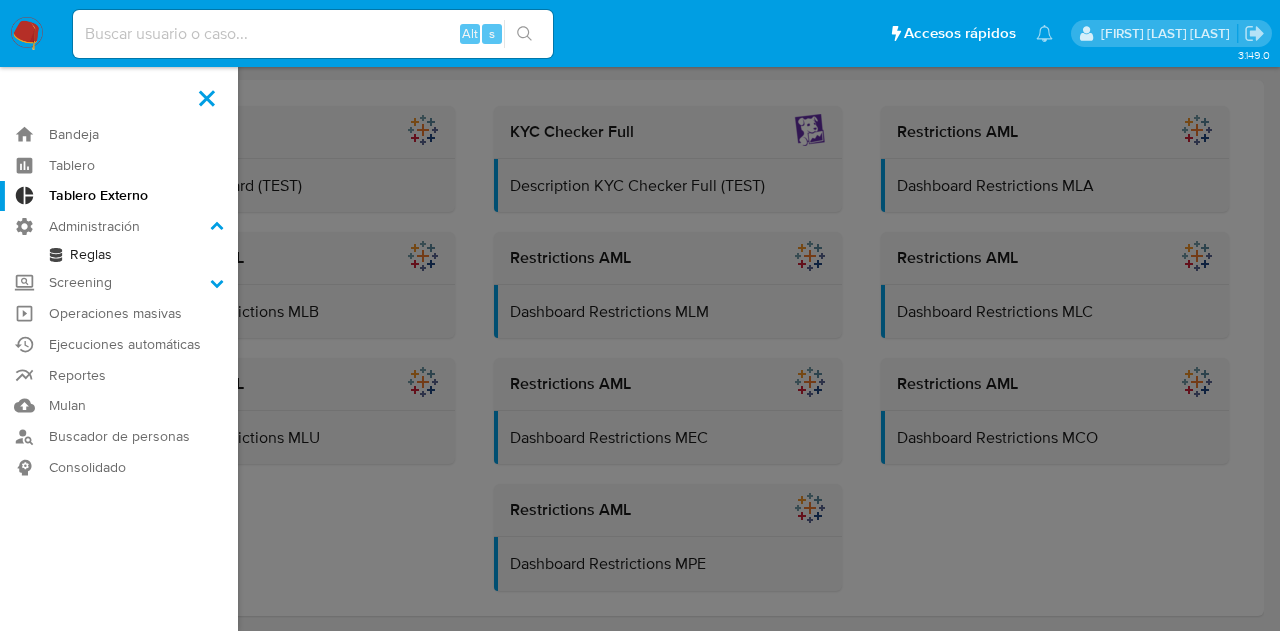 click at bounding box center (207, 98) 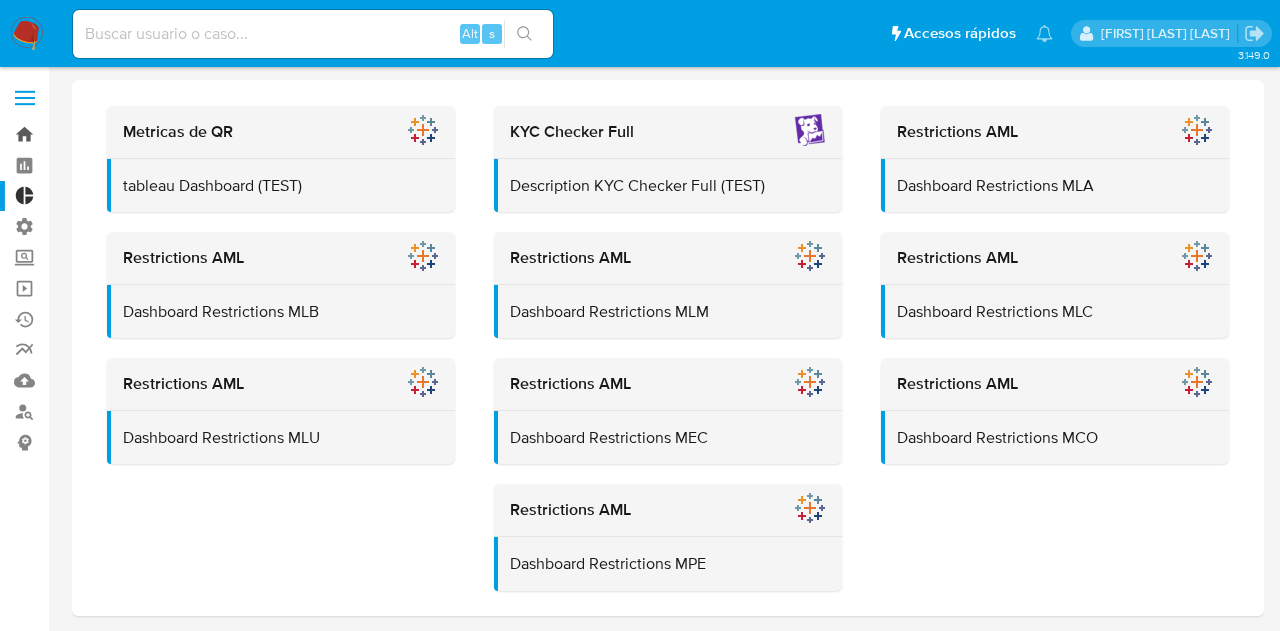 click on "Bandeja" at bounding box center (119, 134) 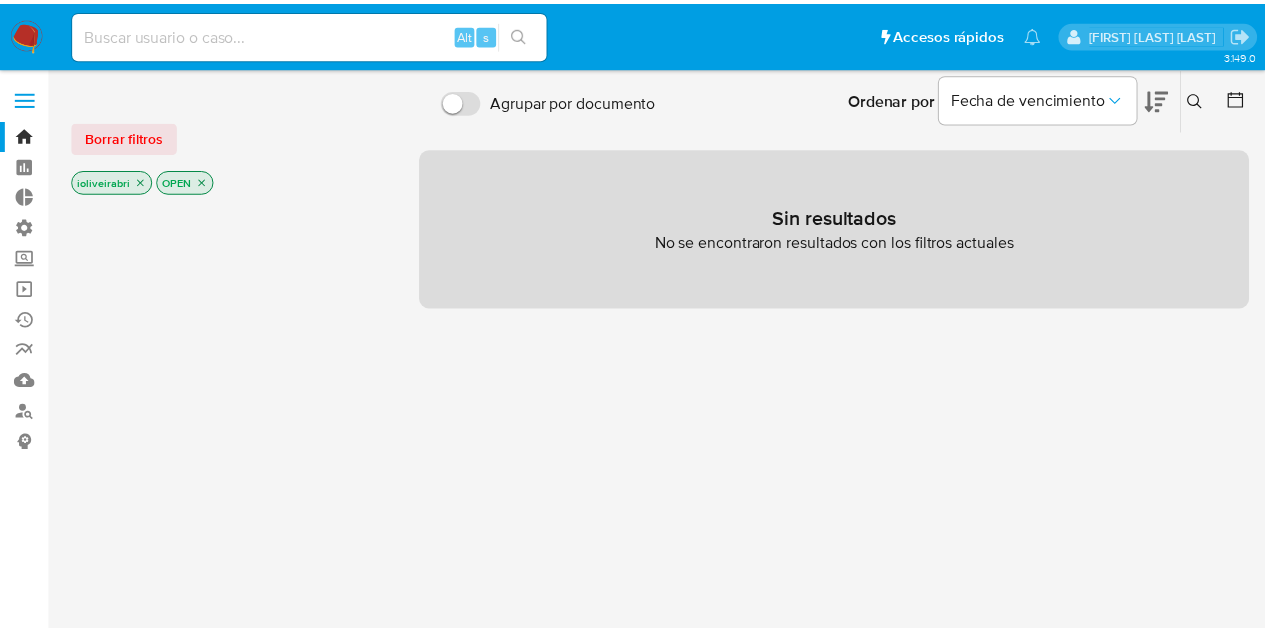 scroll, scrollTop: 0, scrollLeft: 0, axis: both 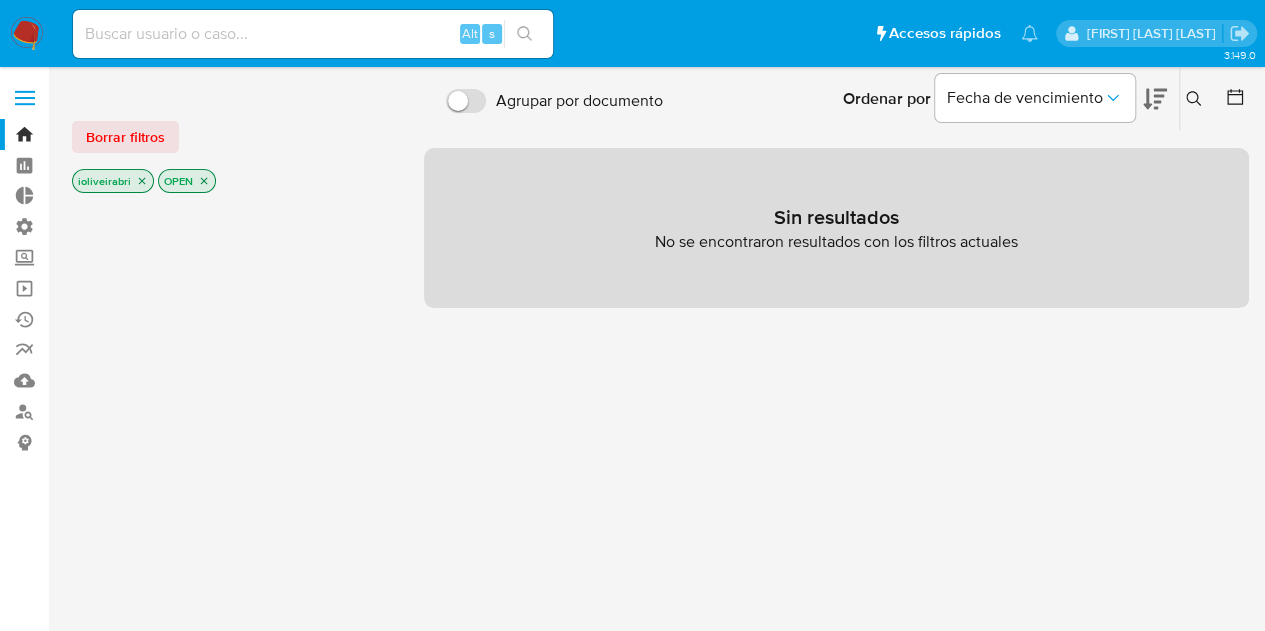 click on "Agrupar por documento" at bounding box center (466, 101) 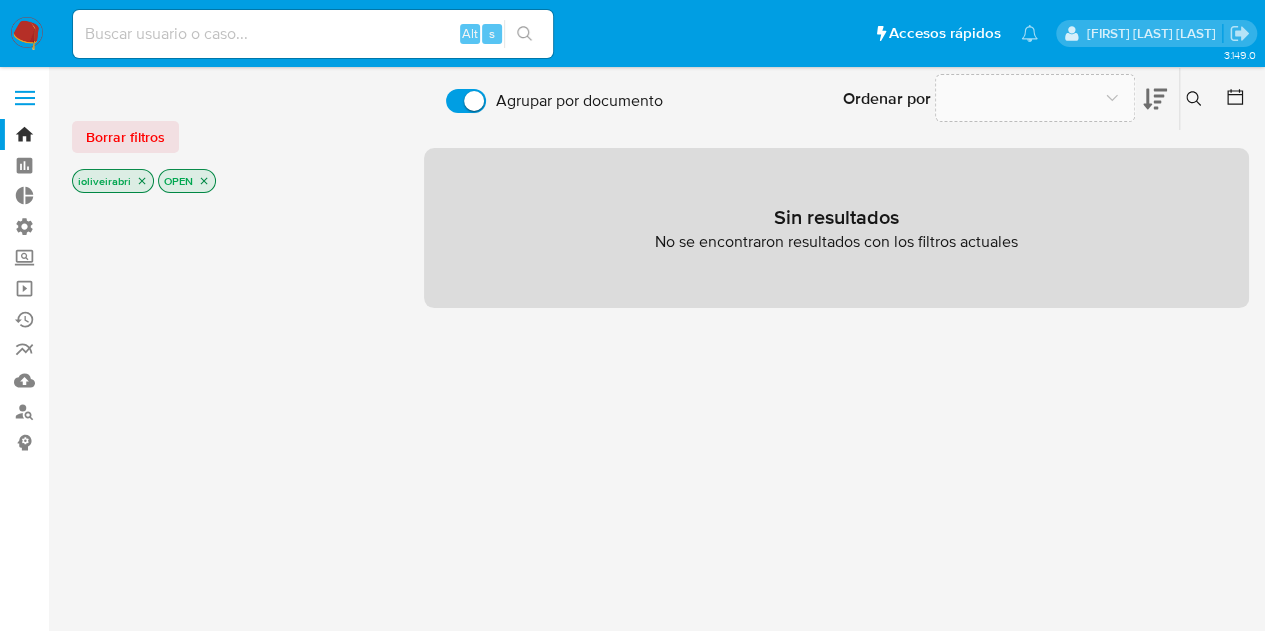 click on "Agrupar por documento" at bounding box center [466, 101] 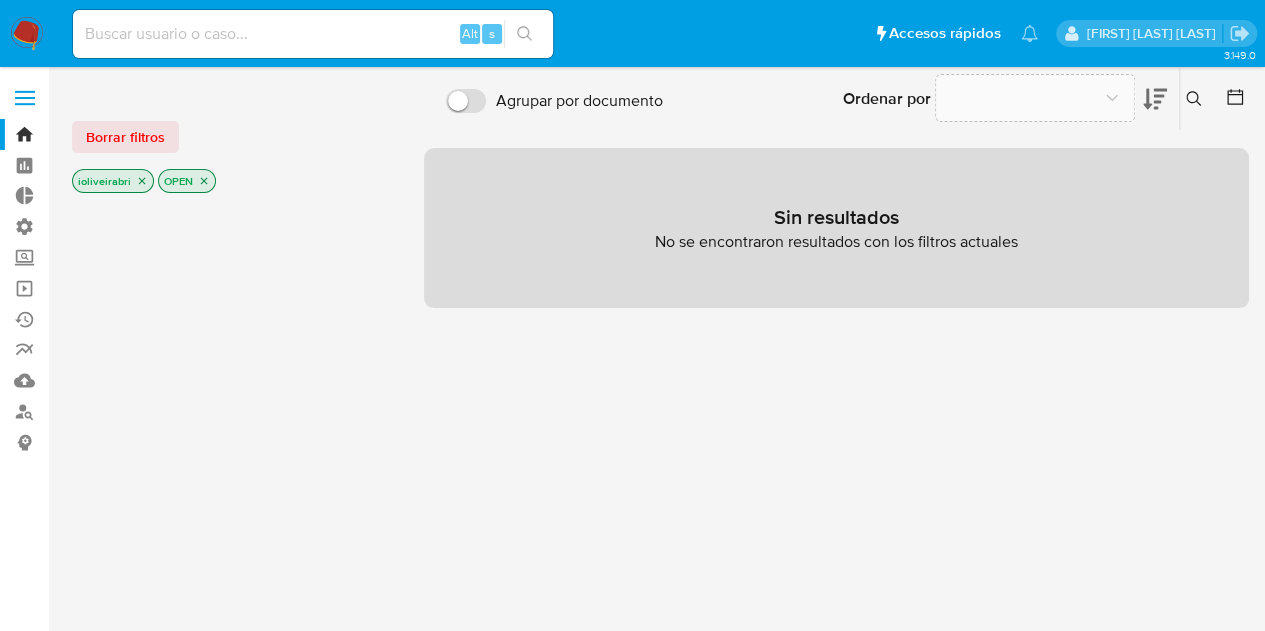 checkbox on "false" 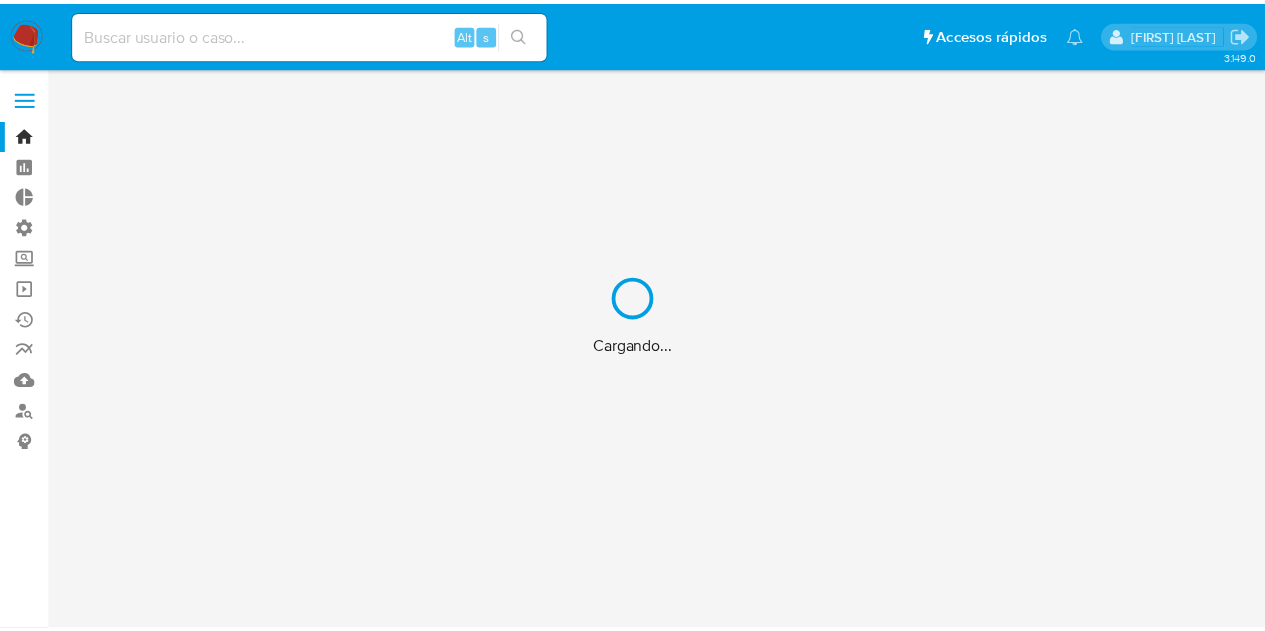 scroll, scrollTop: 0, scrollLeft: 0, axis: both 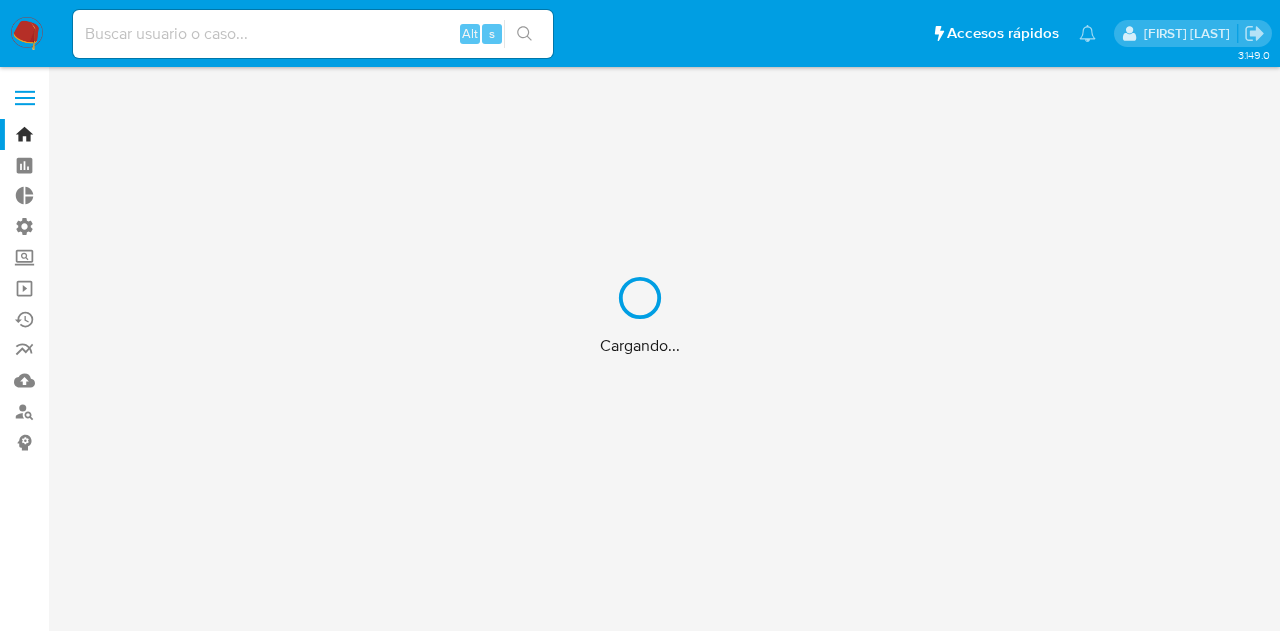 click on "Cargando..." at bounding box center [640, 315] 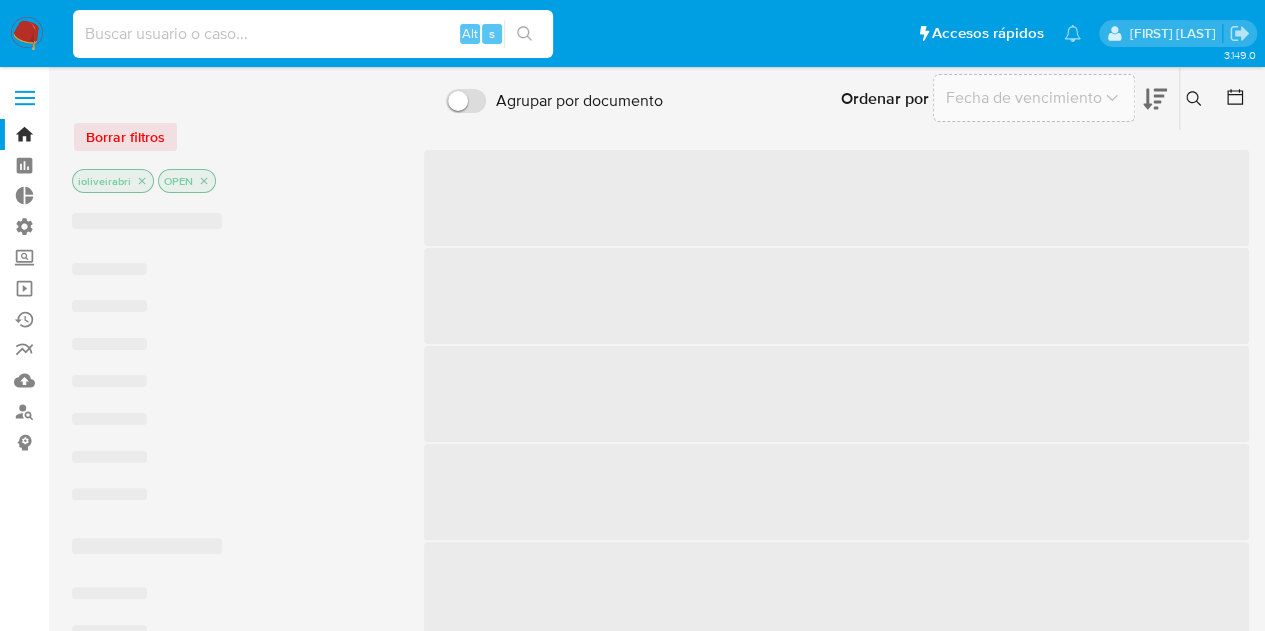 click at bounding box center (313, 34) 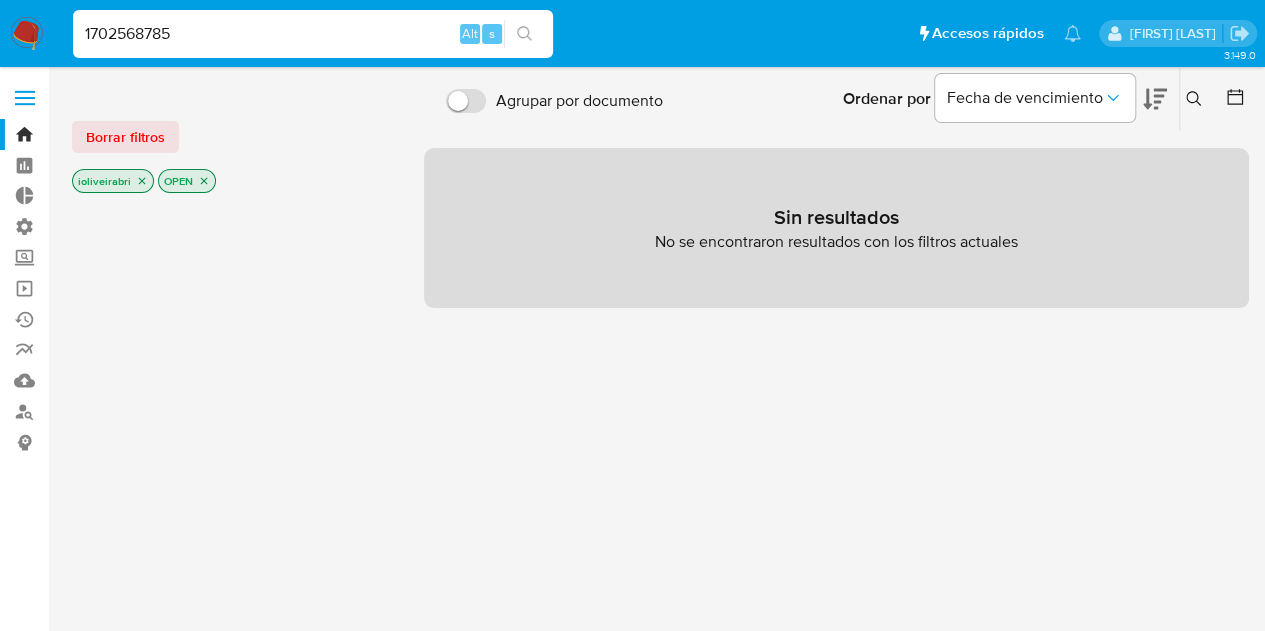 type on "1702568785" 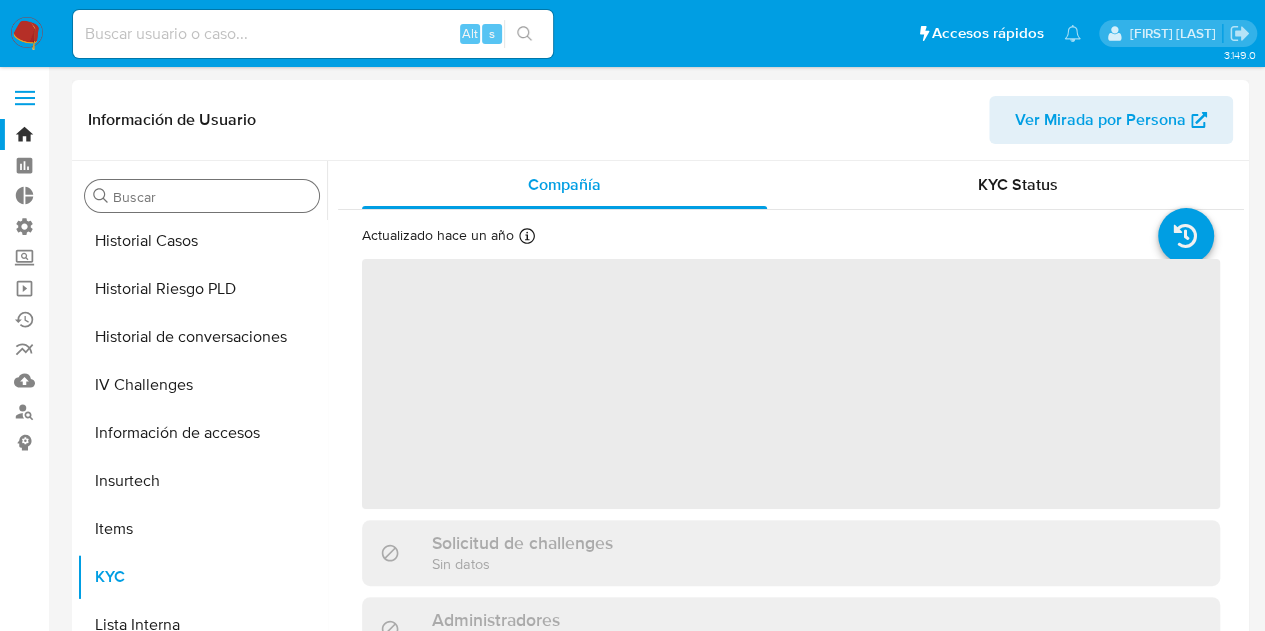 scroll, scrollTop: 749, scrollLeft: 0, axis: vertical 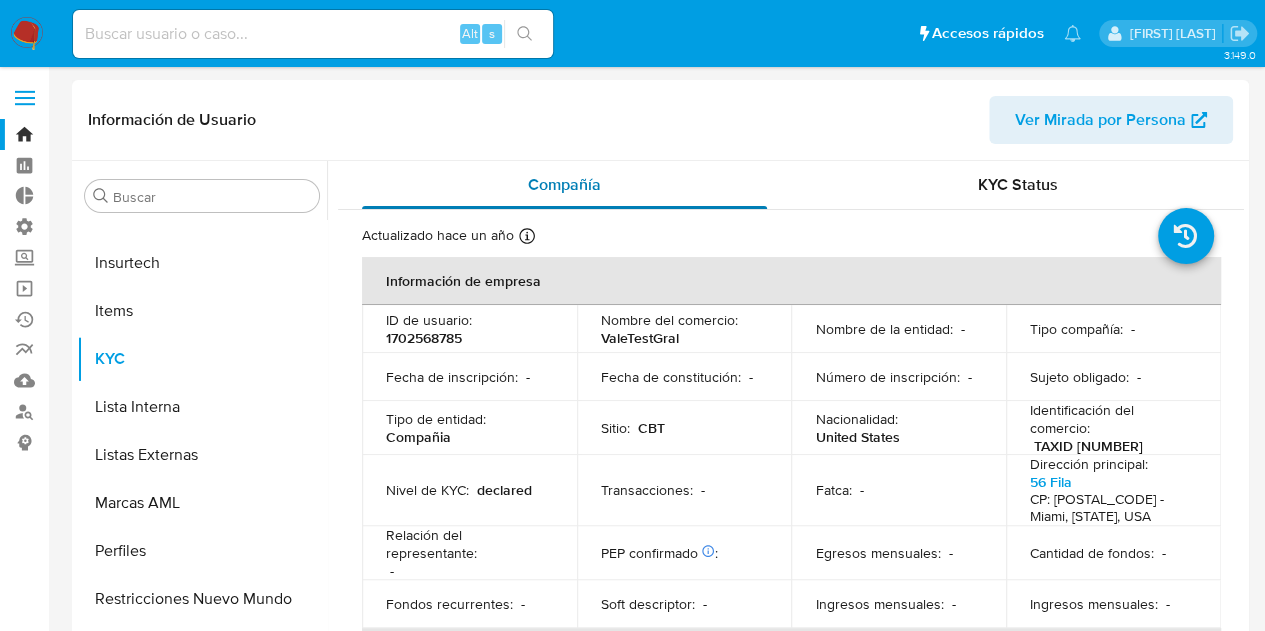 select on "10" 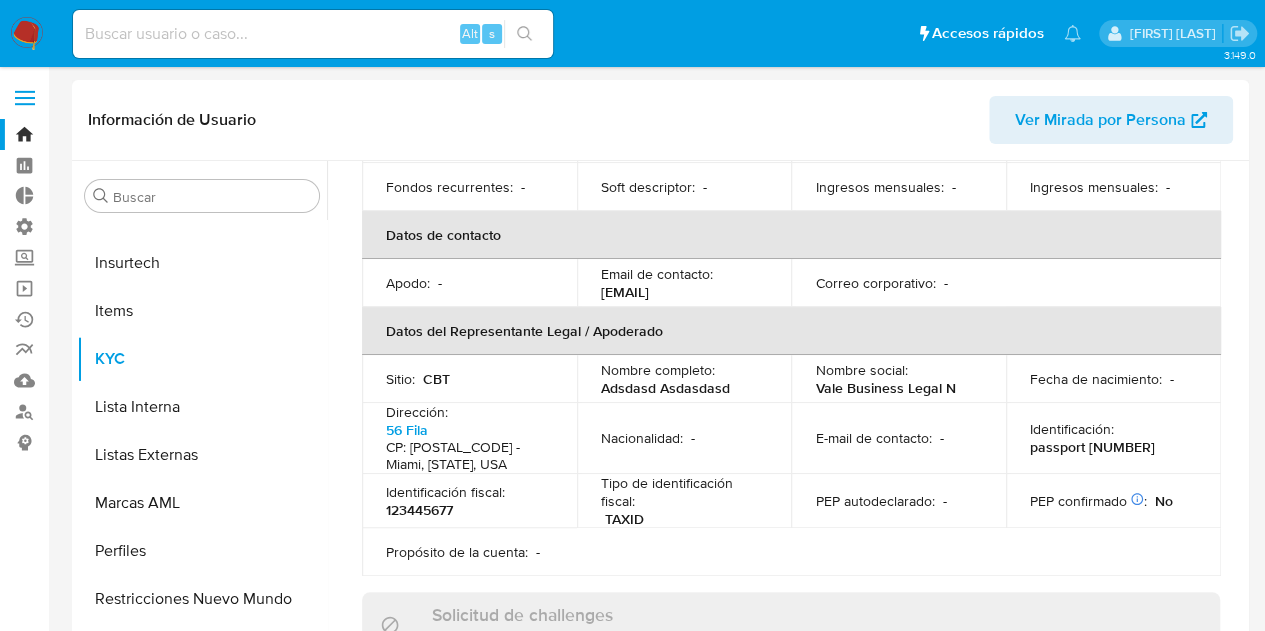 scroll, scrollTop: 400, scrollLeft: 0, axis: vertical 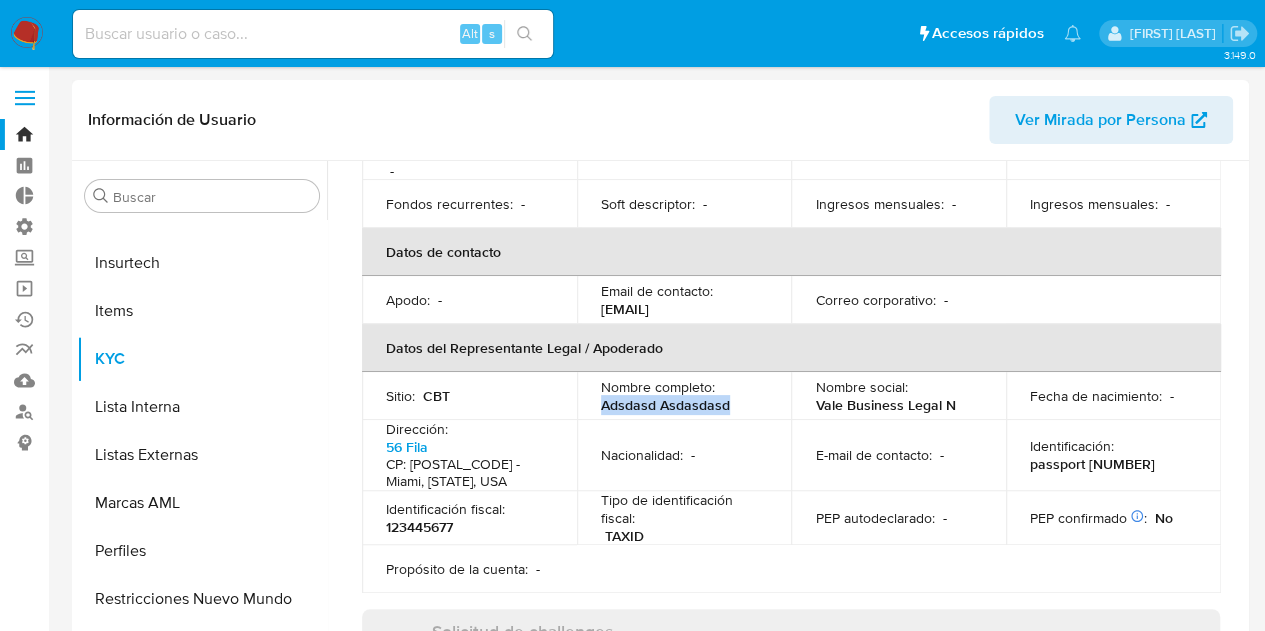 drag, startPoint x: 591, startPoint y: 409, endPoint x: 730, endPoint y: 404, distance: 139.0899 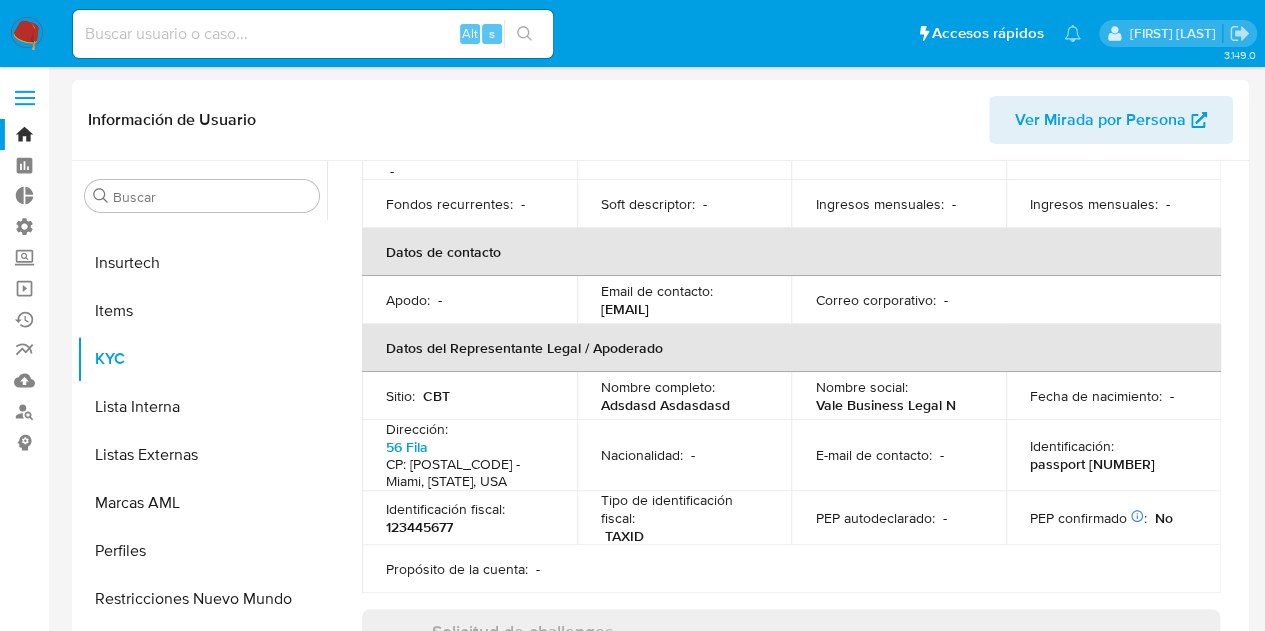 click on "Nombre completo :    Adsdasd Asdasdasd" at bounding box center (684, 396) 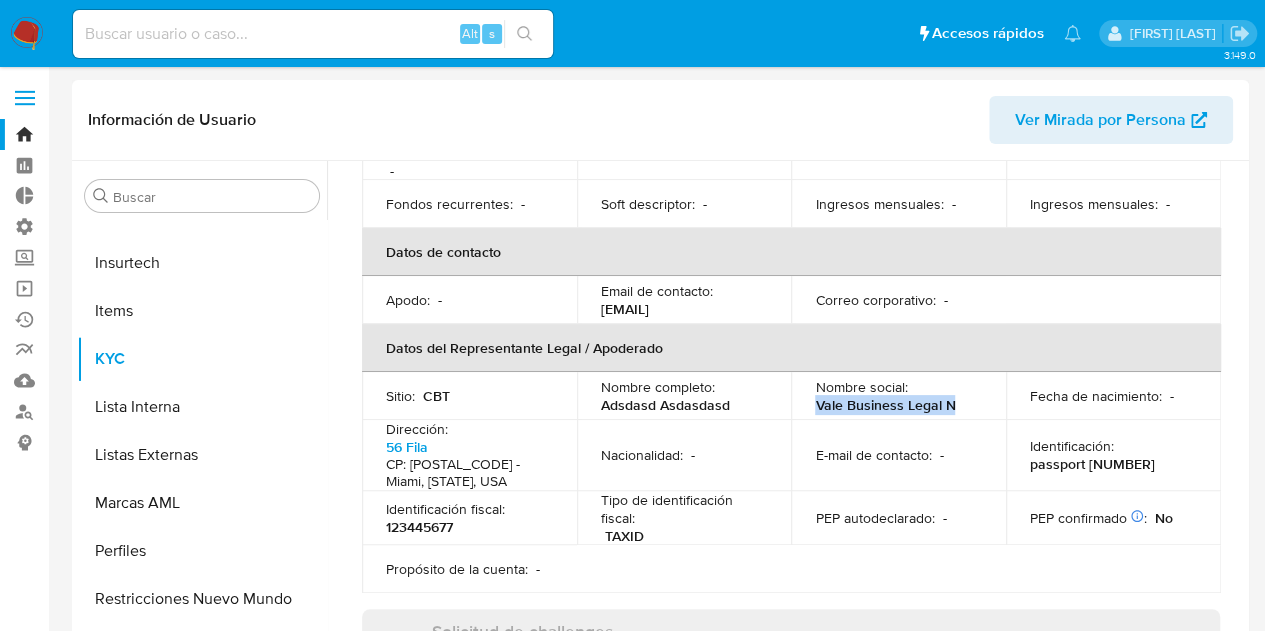 drag, startPoint x: 810, startPoint y: 413, endPoint x: 929, endPoint y: 409, distance: 119.06721 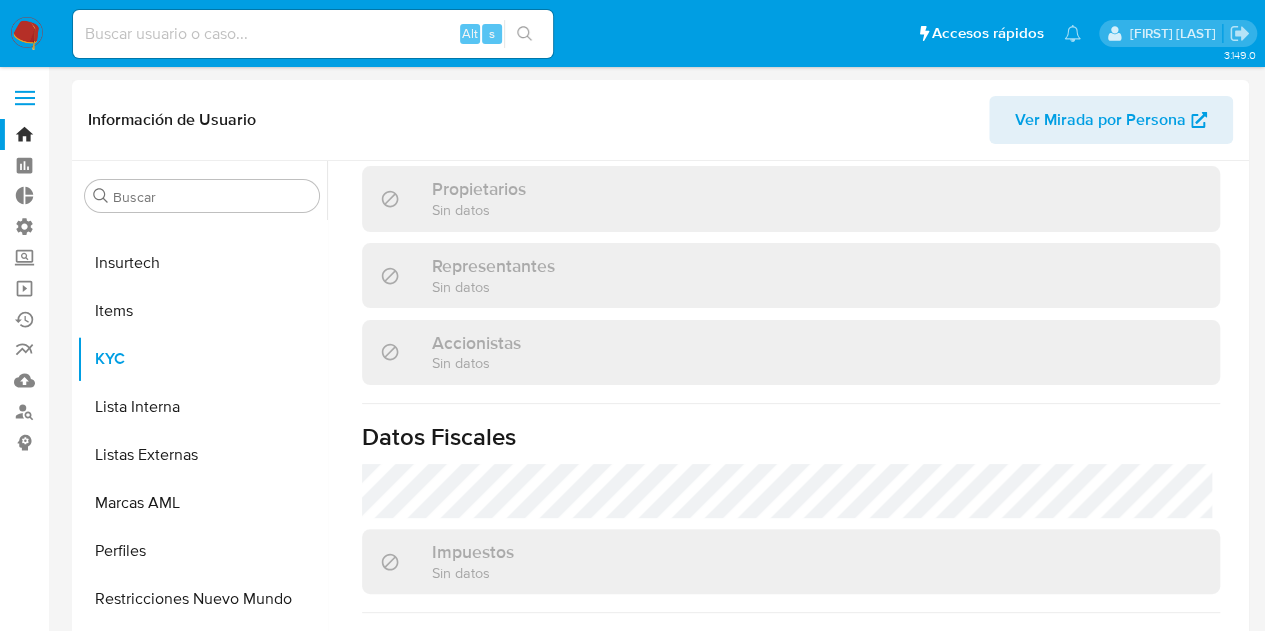 scroll, scrollTop: 953, scrollLeft: 0, axis: vertical 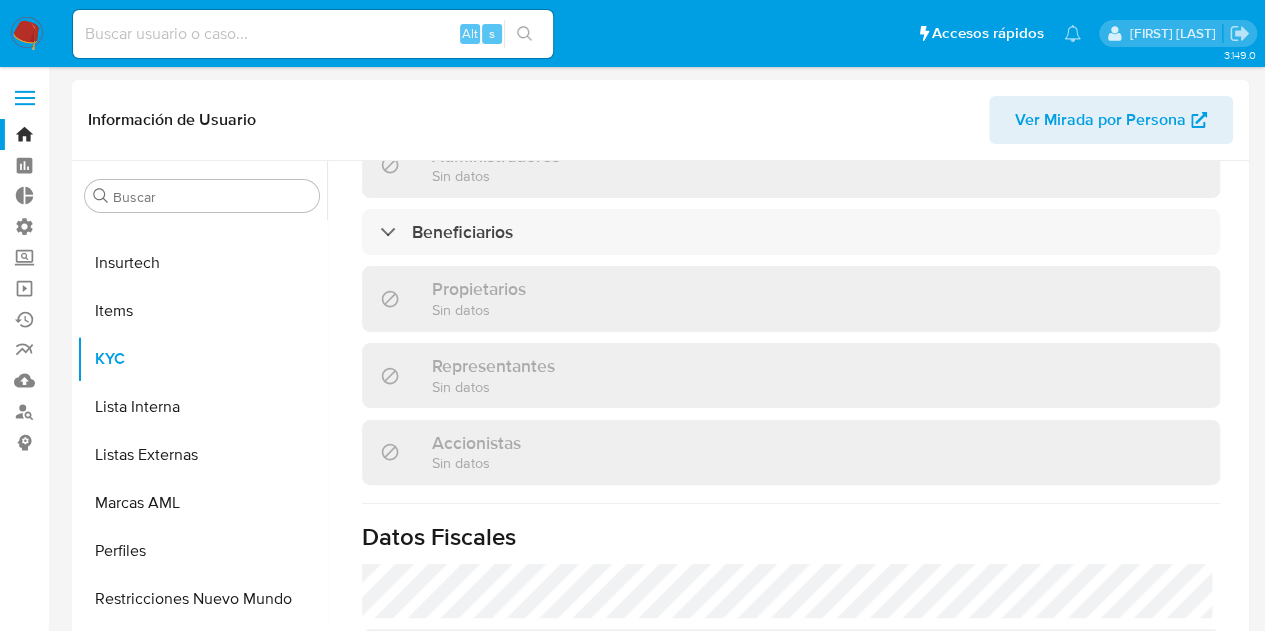 click on "Propietarios Sin datos" at bounding box center (791, 298) 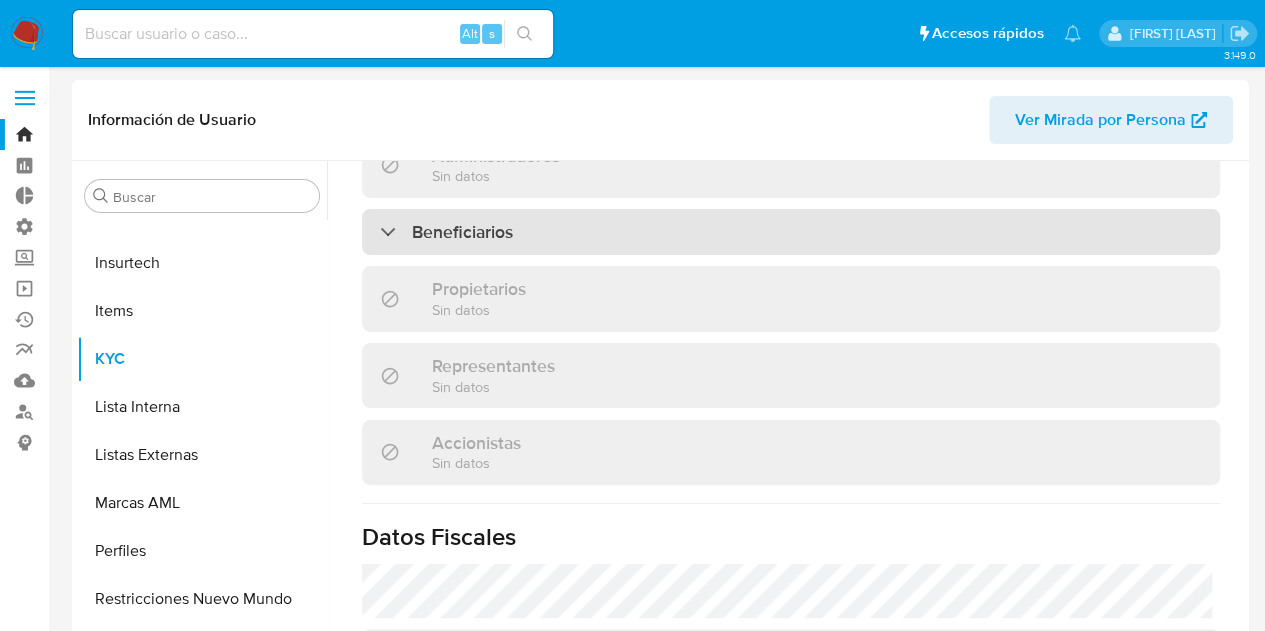 click on "Beneficiarios" at bounding box center [791, 232] 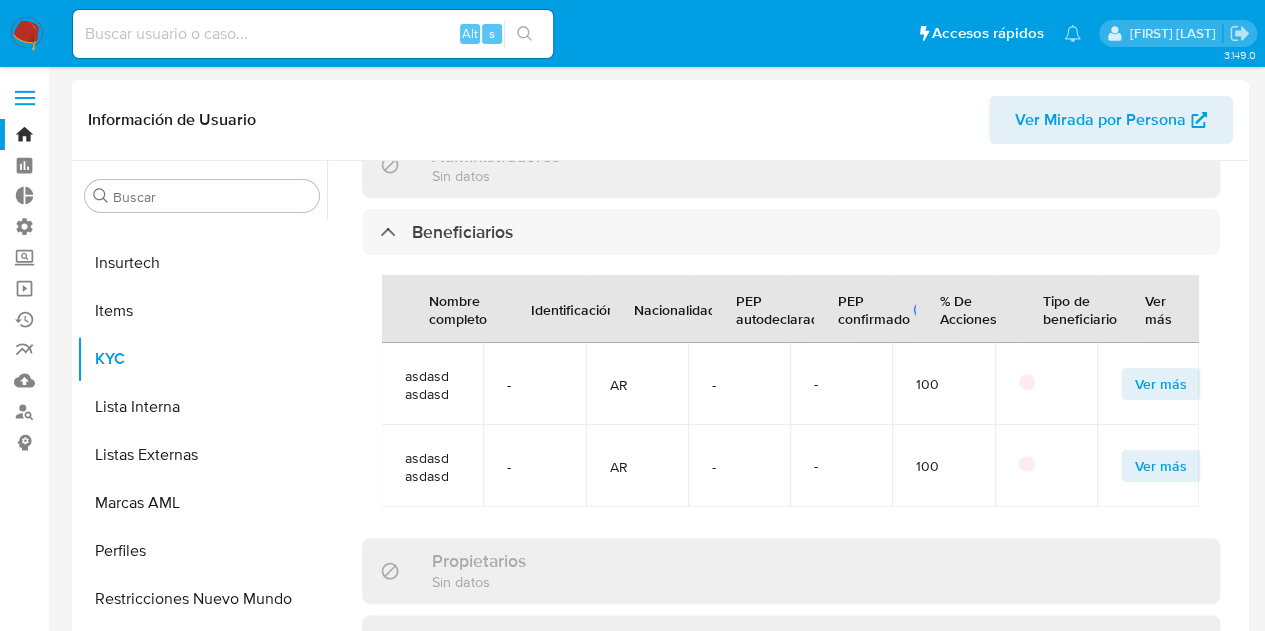 scroll, scrollTop: 0, scrollLeft: 0, axis: both 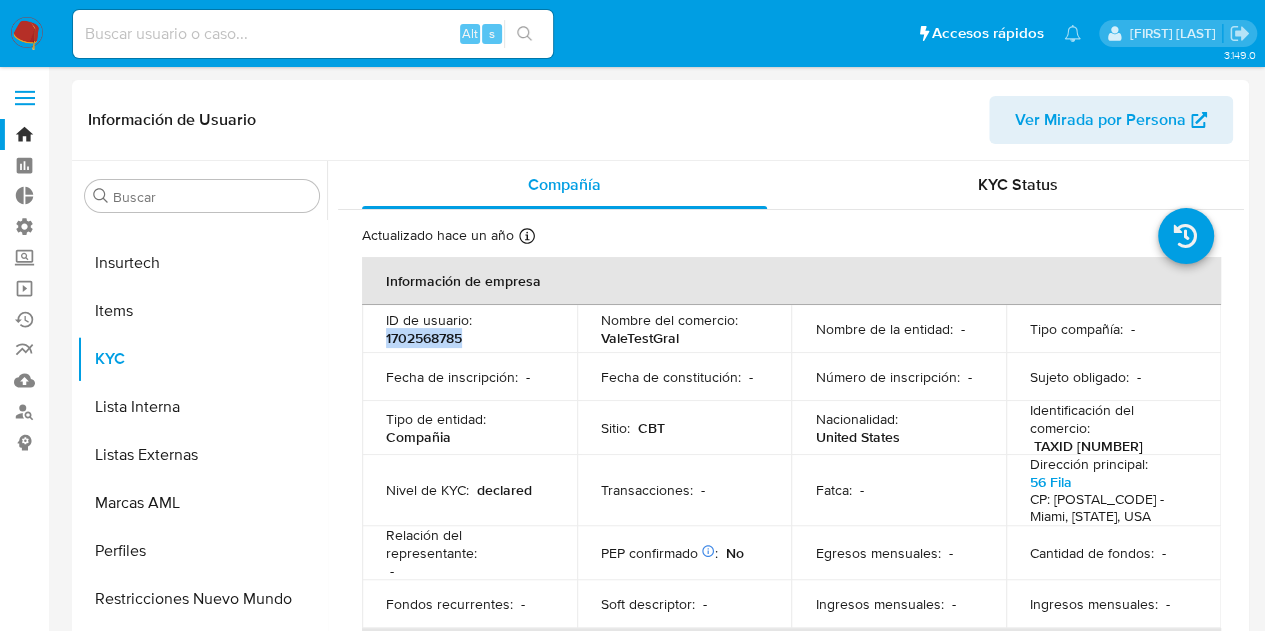 drag, startPoint x: 392, startPoint y: 340, endPoint x: 465, endPoint y: 339, distance: 73.00685 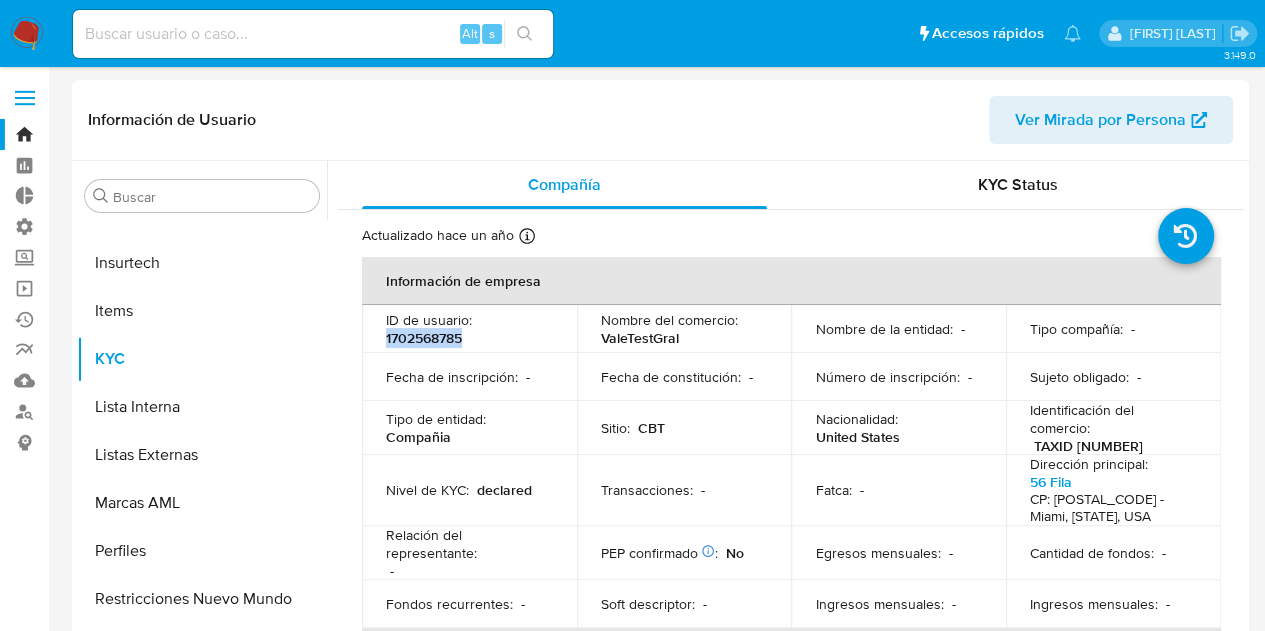 copy on "1702568785" 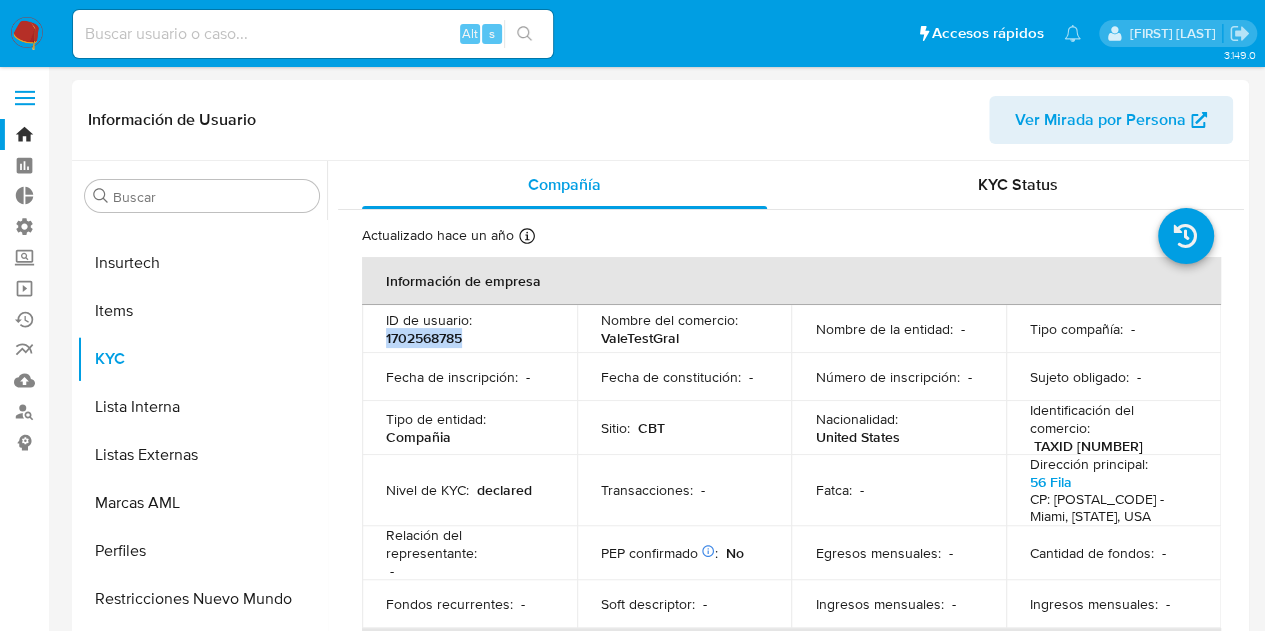click on "1702568785" at bounding box center [424, 338] 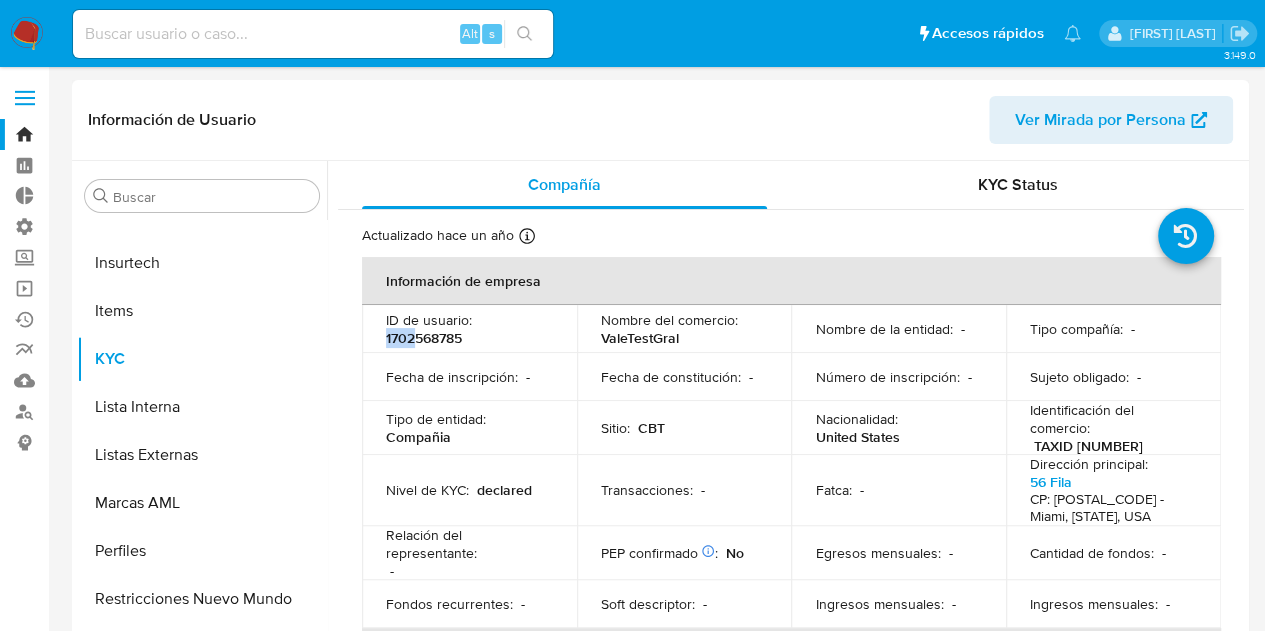 drag, startPoint x: 386, startPoint y: 342, endPoint x: 416, endPoint y: 341, distance: 30.016663 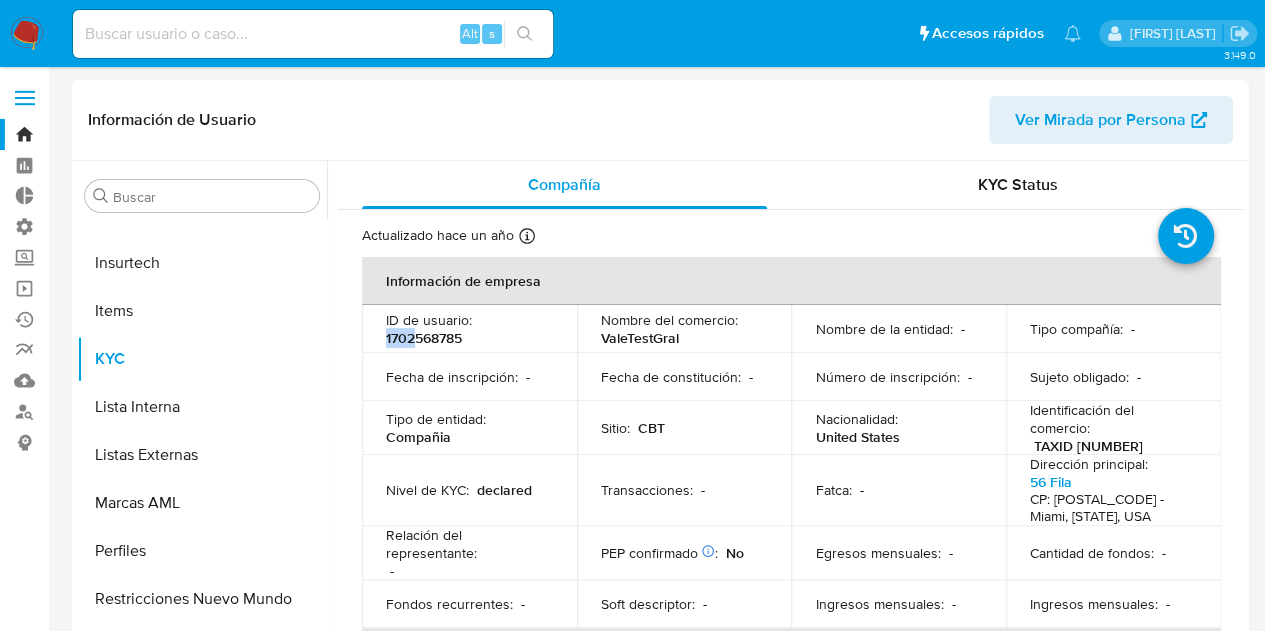 copy on "1702" 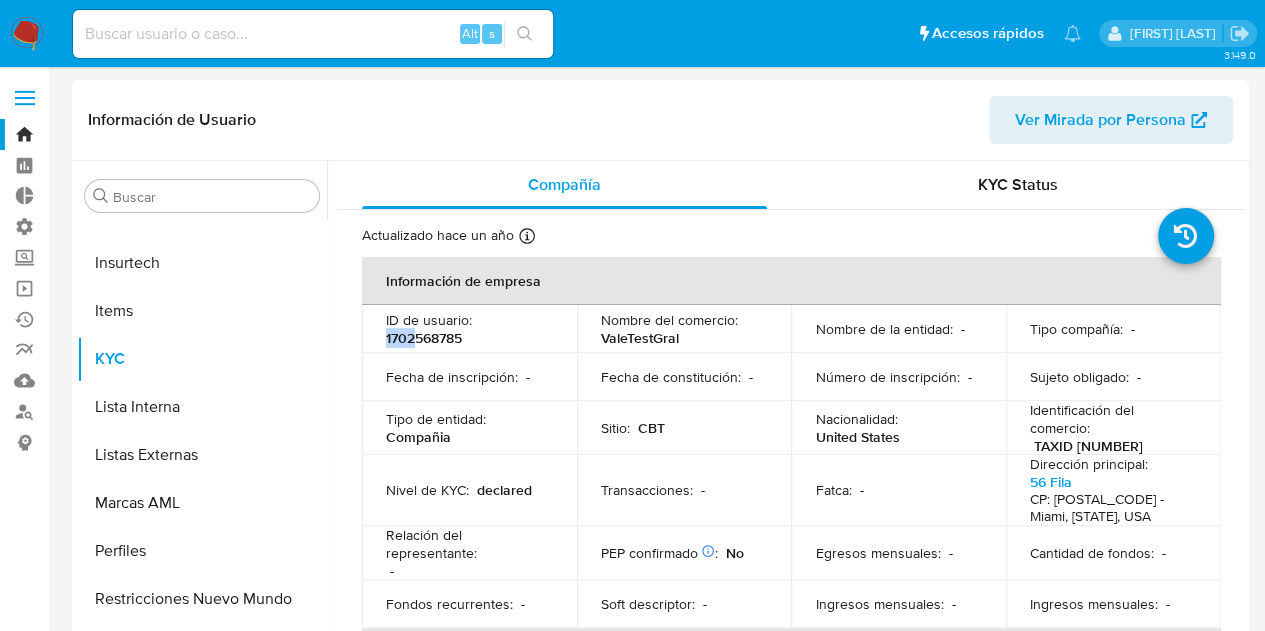 click on "ID de usuario :    1702568785" at bounding box center (469, 329) 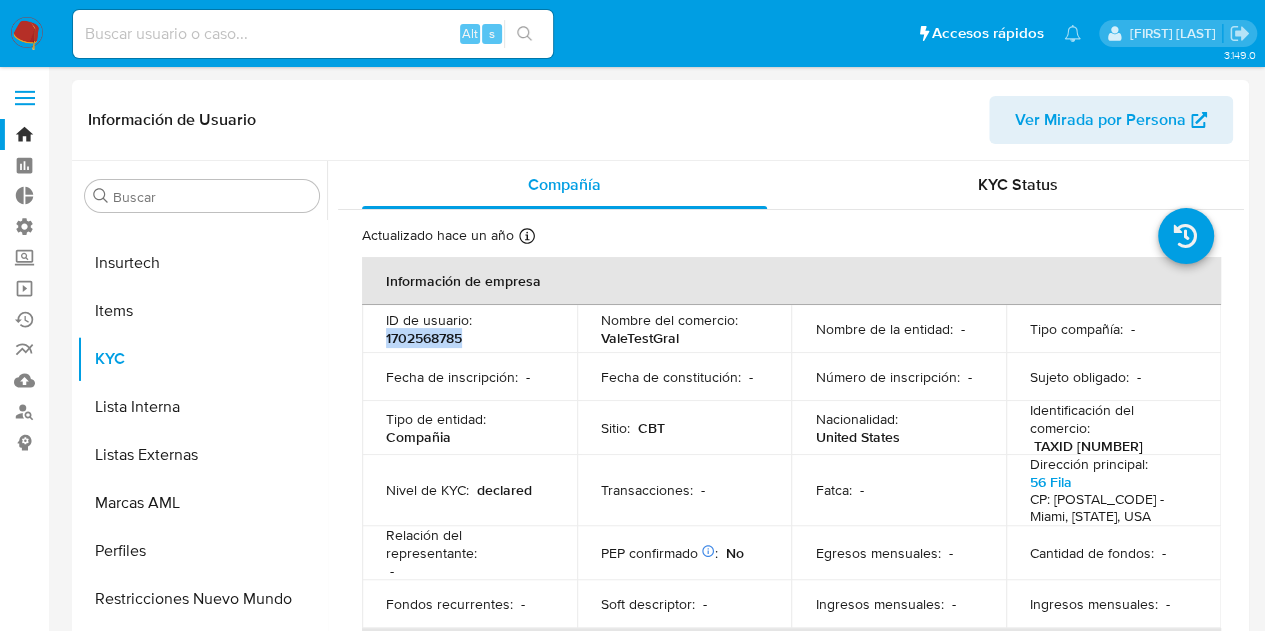 drag, startPoint x: 384, startPoint y: 335, endPoint x: 474, endPoint y: 337, distance: 90.02222 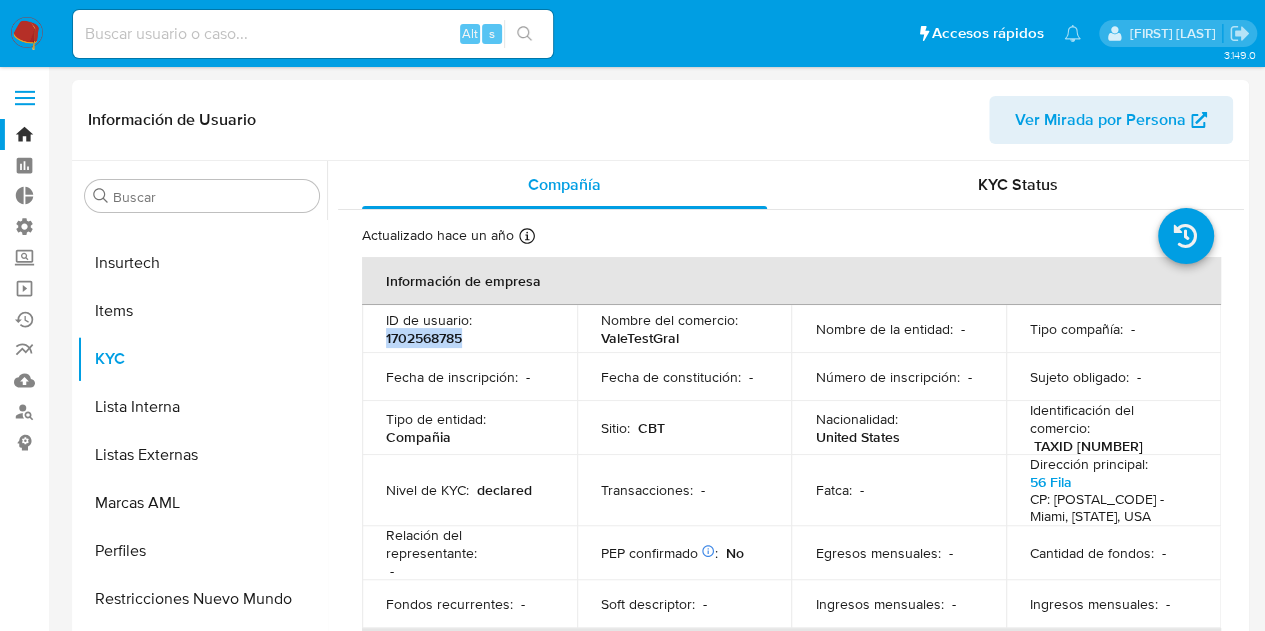 copy on "1702568785" 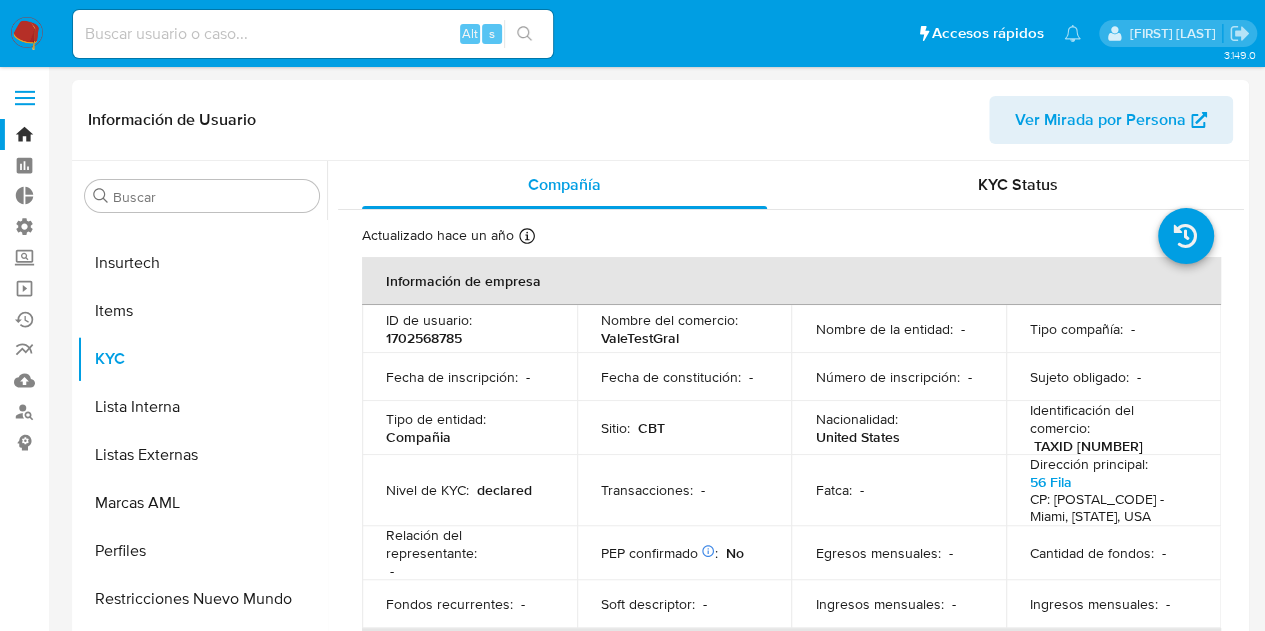 click at bounding box center [313, 34] 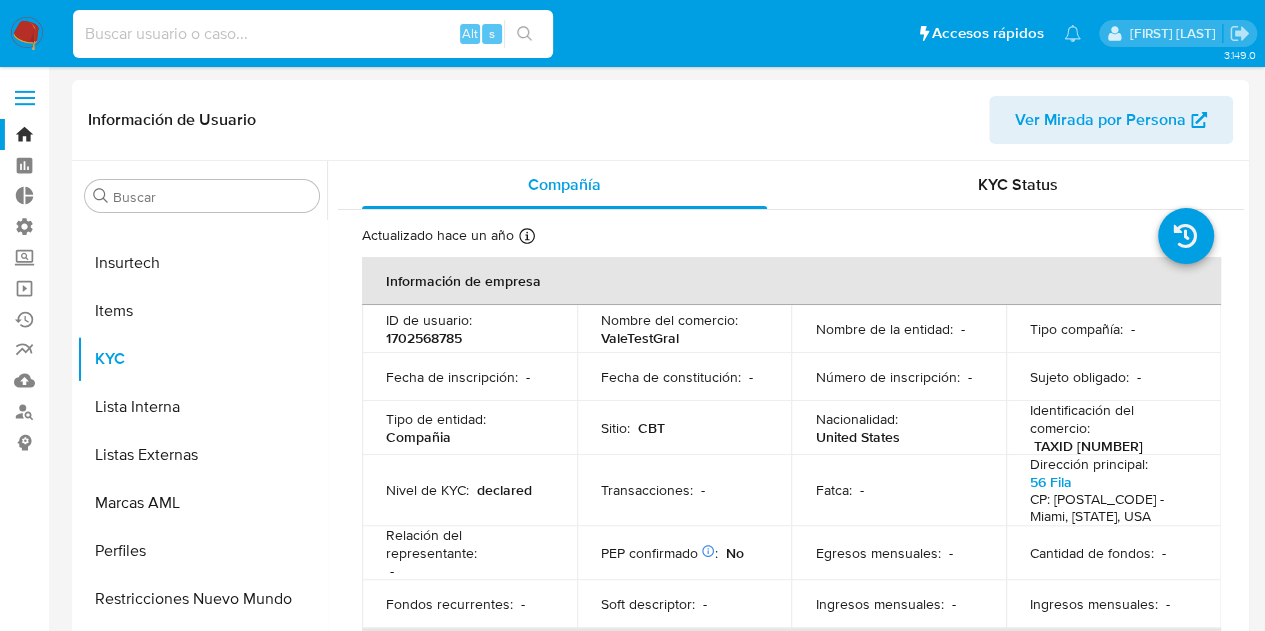 paste on "718713915" 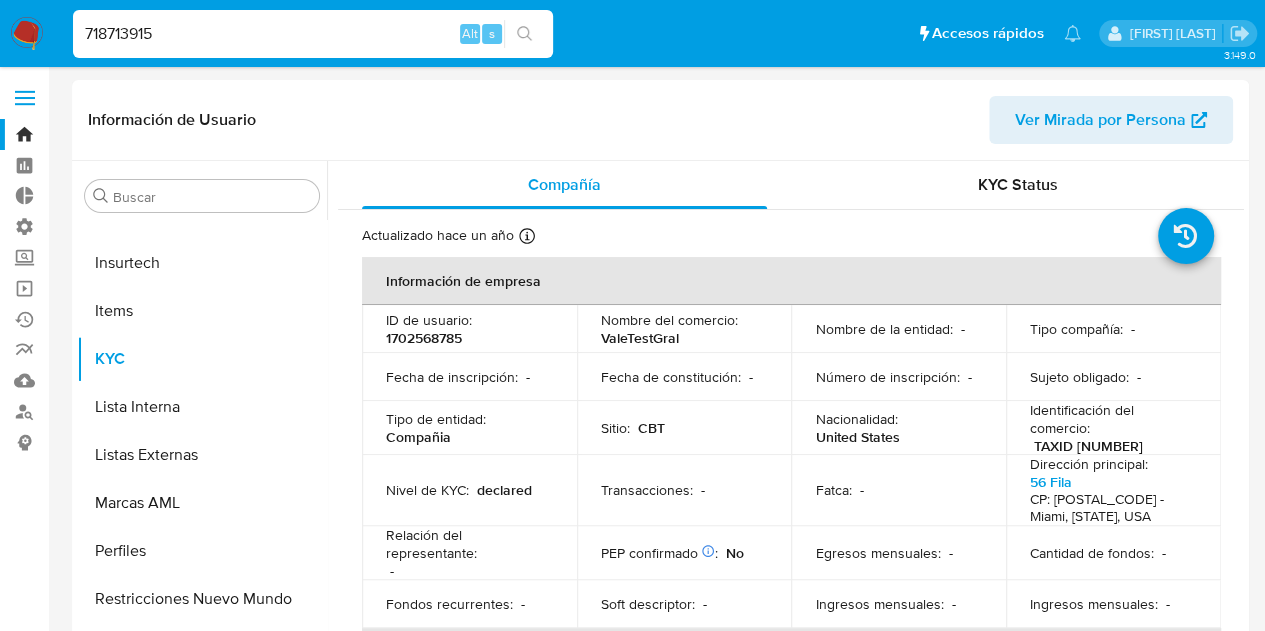 type on "718713915" 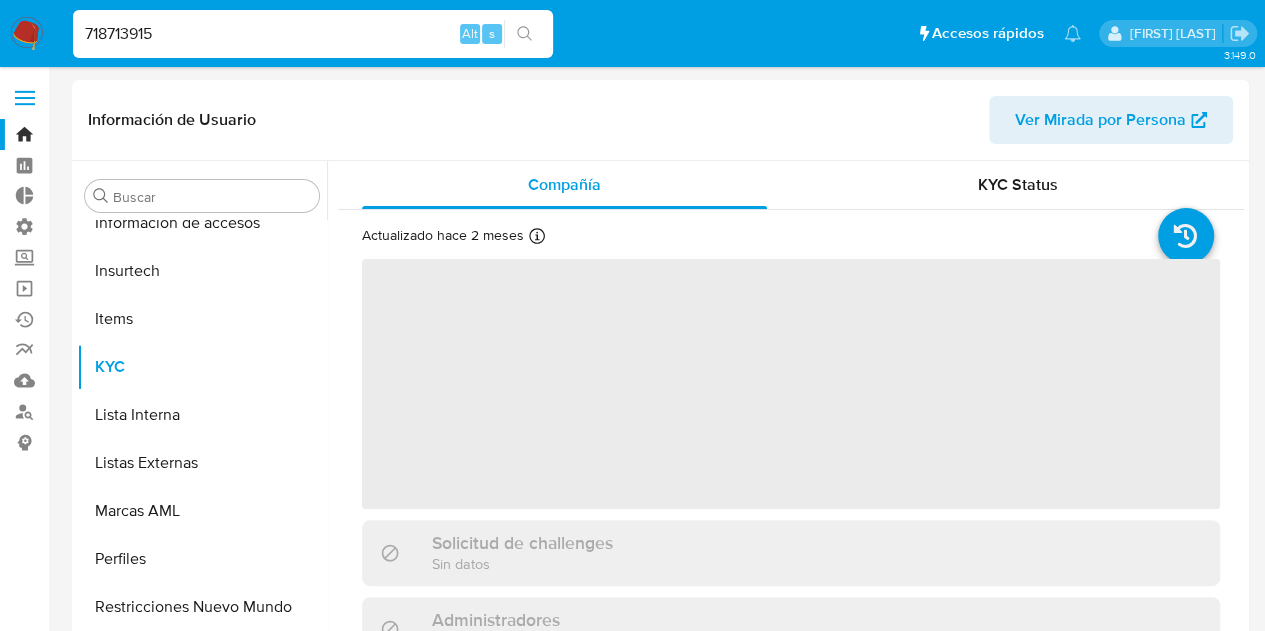 scroll, scrollTop: 749, scrollLeft: 0, axis: vertical 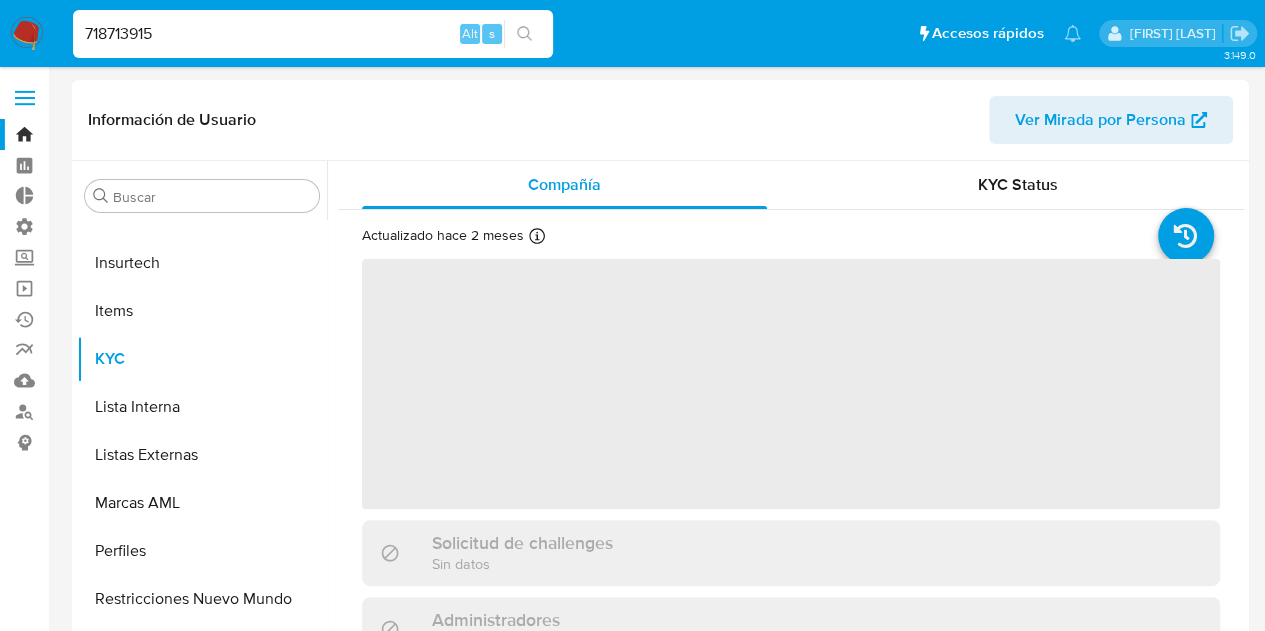 select on "10" 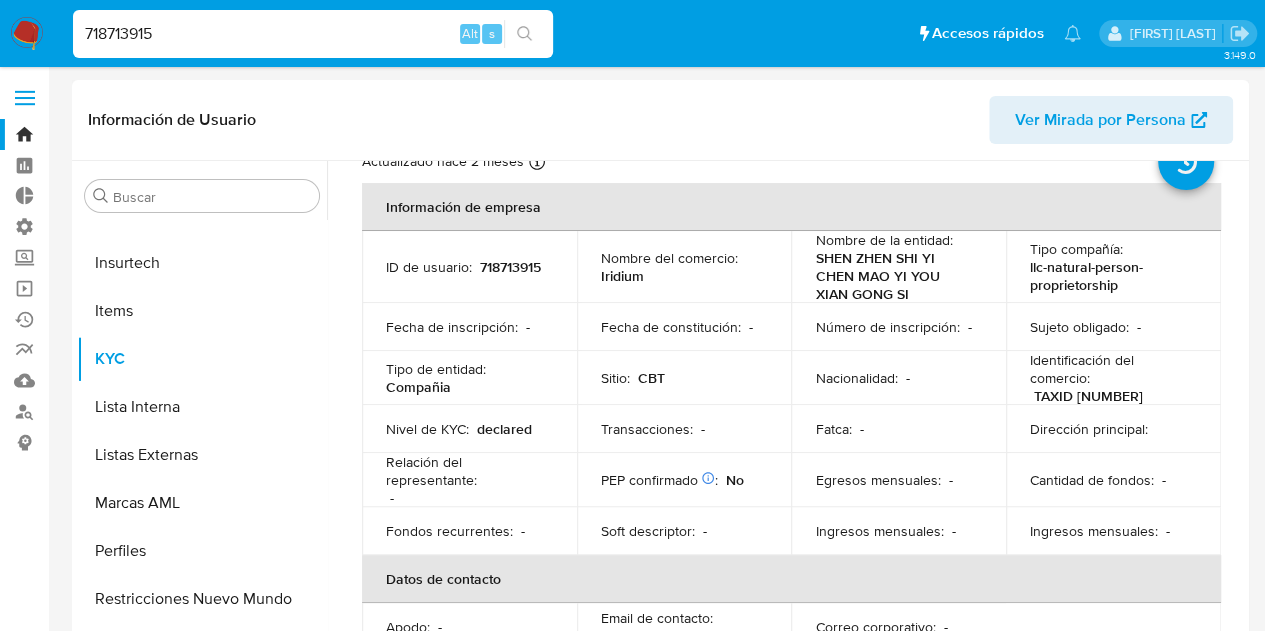 scroll, scrollTop: 100, scrollLeft: 0, axis: vertical 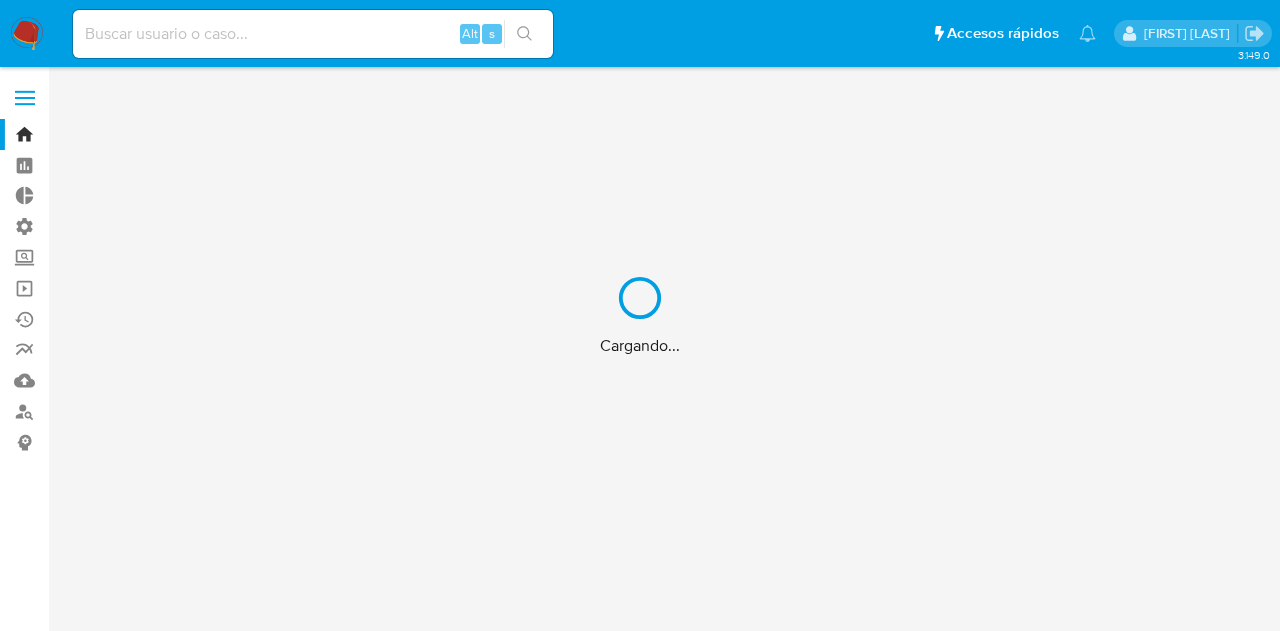 click on "Cargando..." at bounding box center (640, 315) 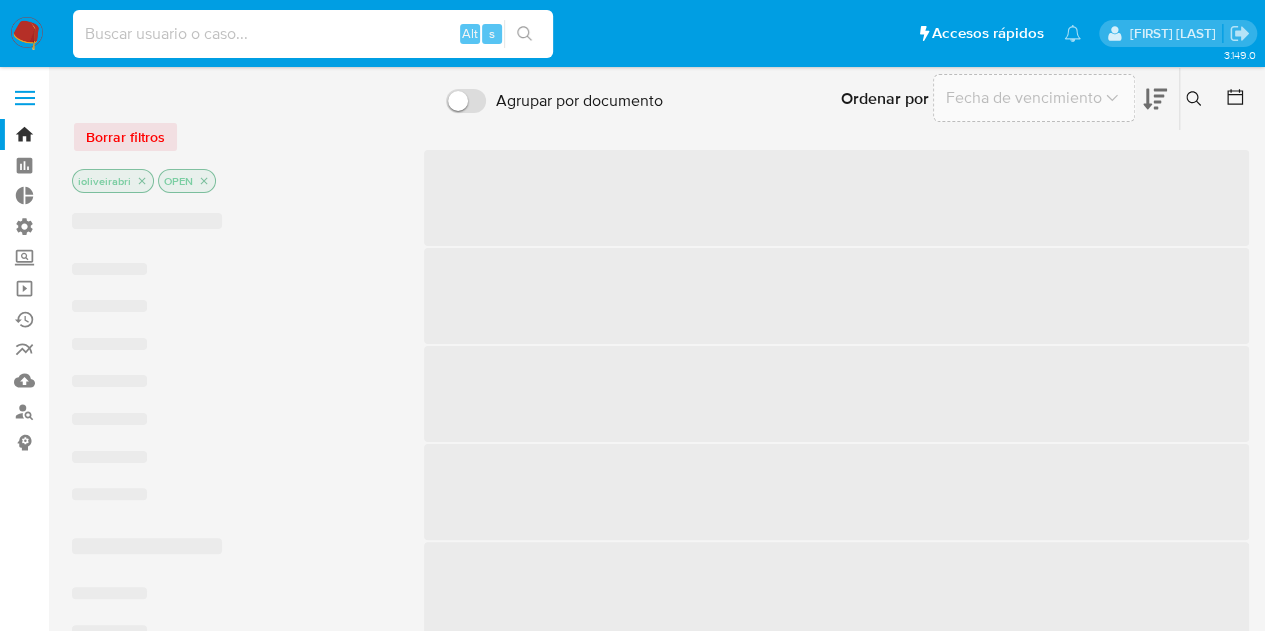 click at bounding box center [313, 34] 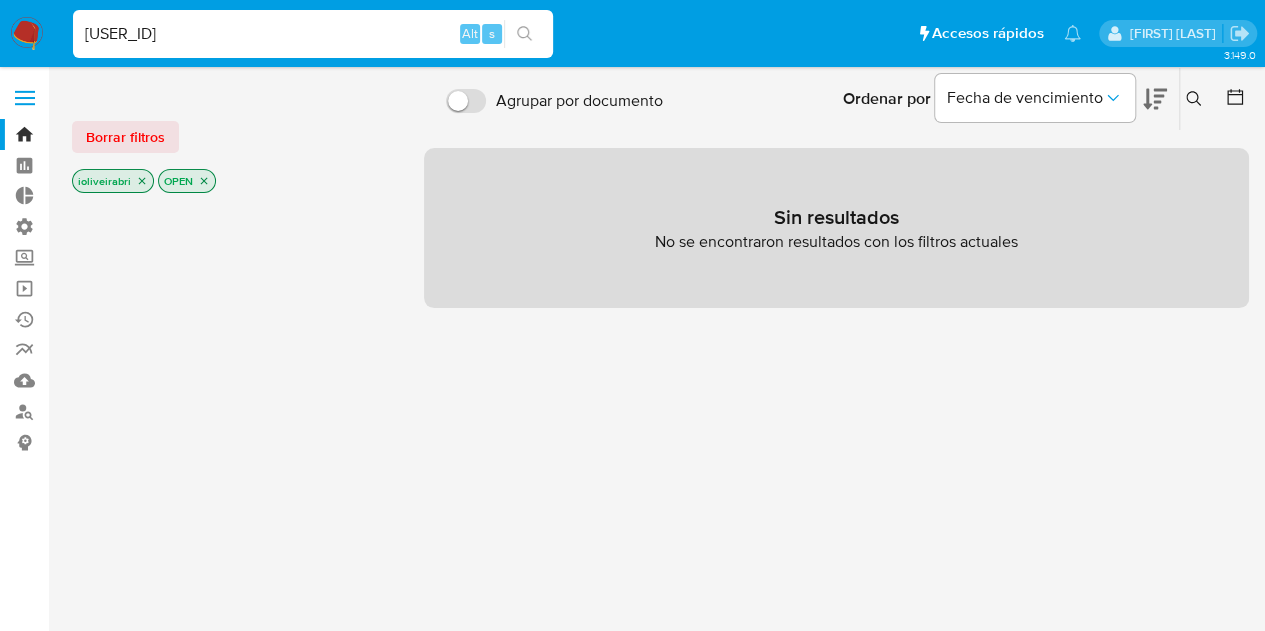 type on "[USER_ID]" 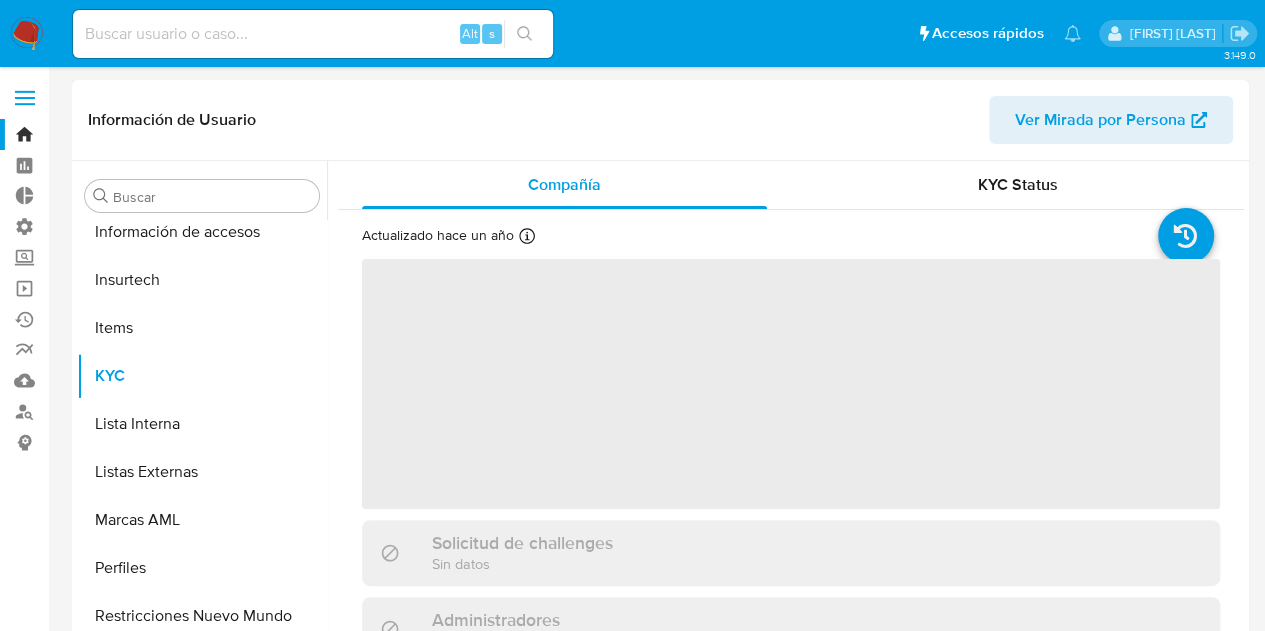 scroll, scrollTop: 749, scrollLeft: 0, axis: vertical 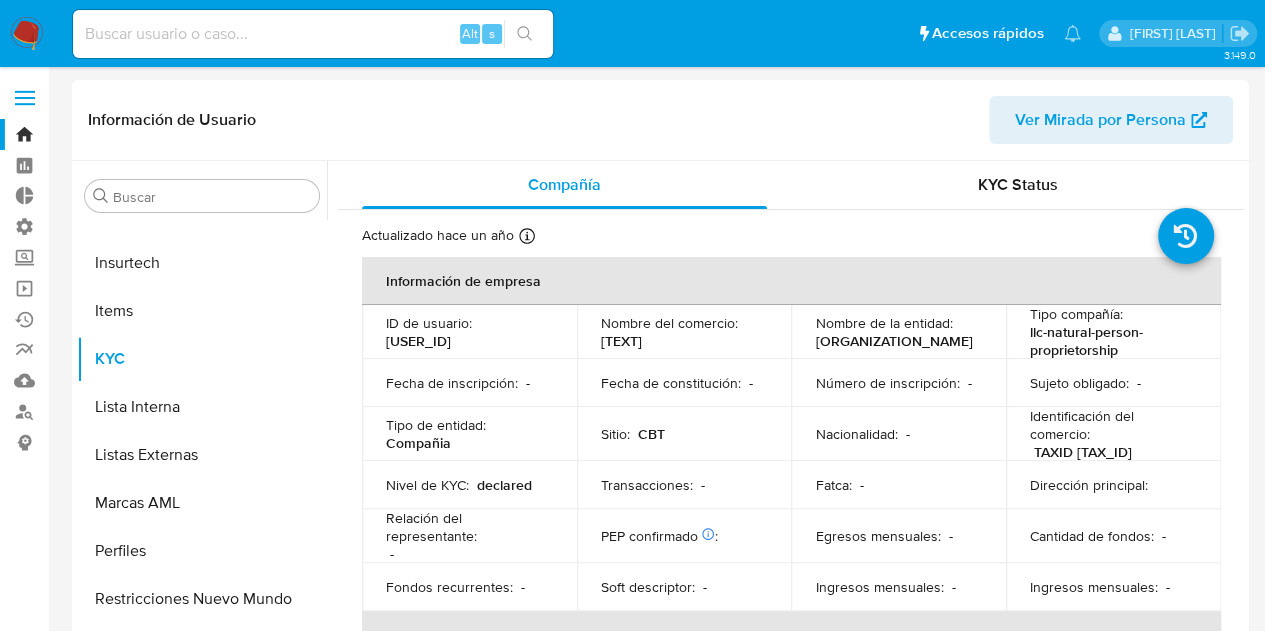 select on "10" 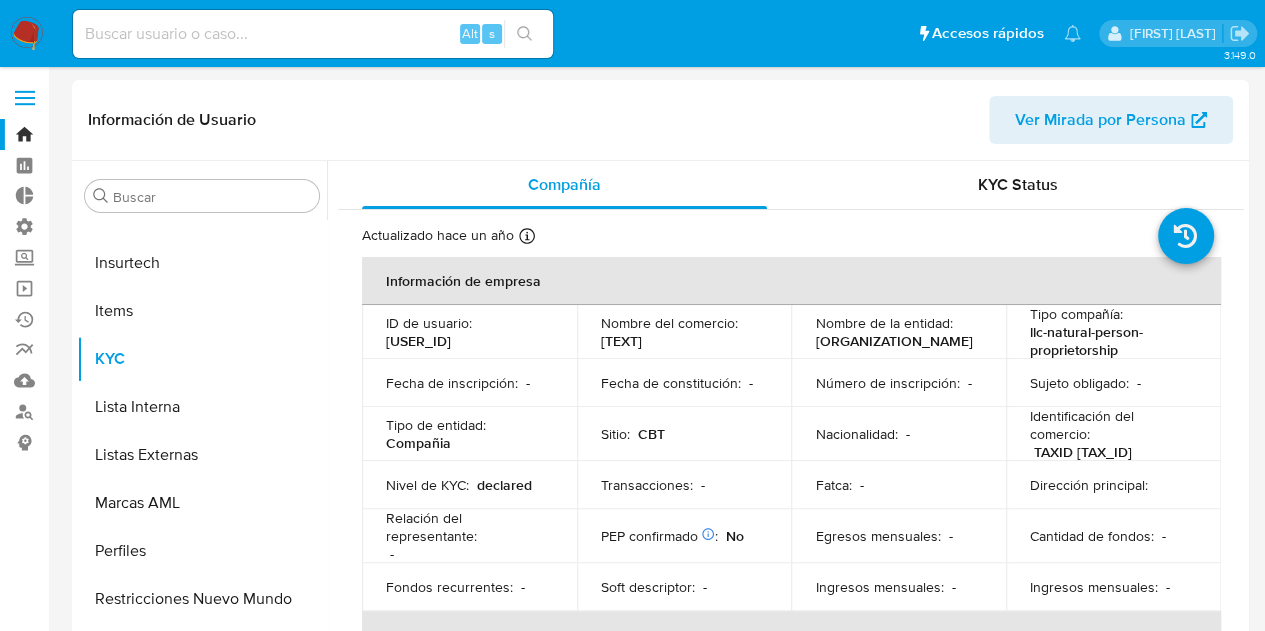 click on "Alt s" at bounding box center [313, 34] 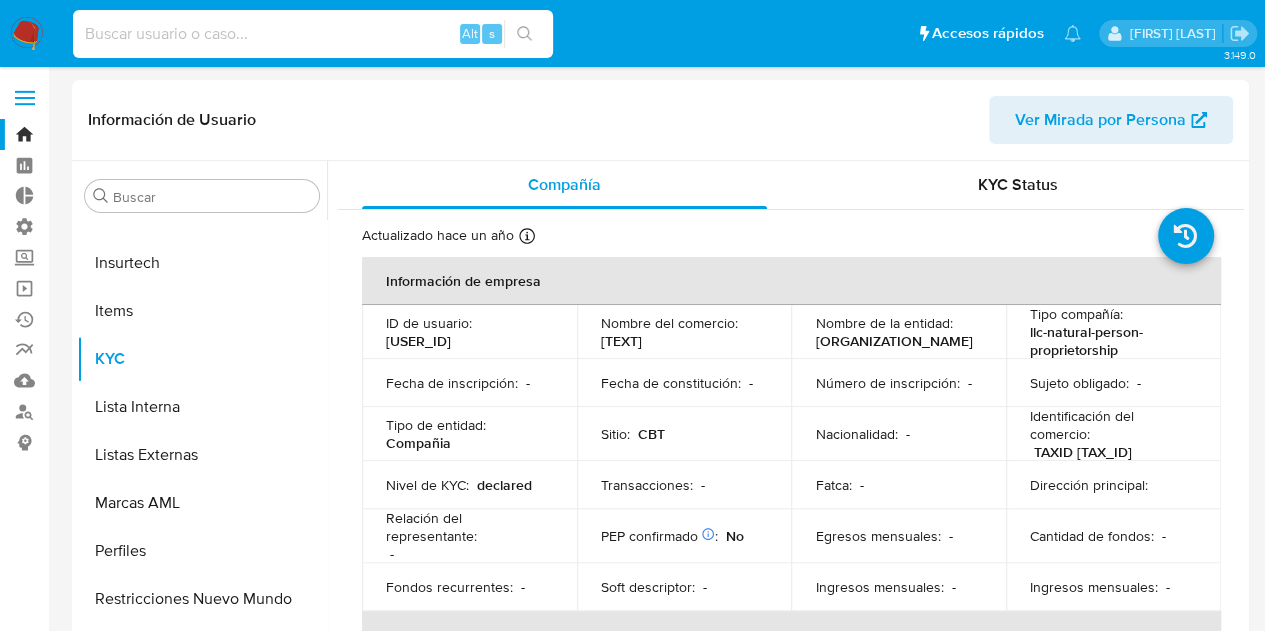 click at bounding box center (313, 34) 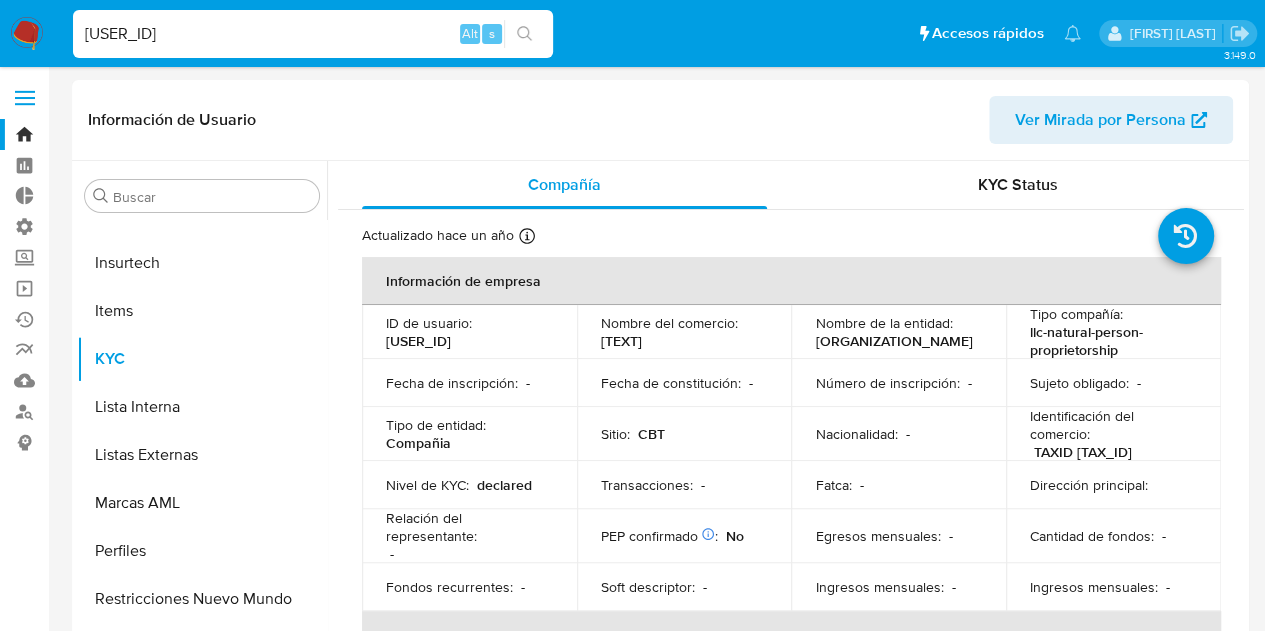 type on "2591878342" 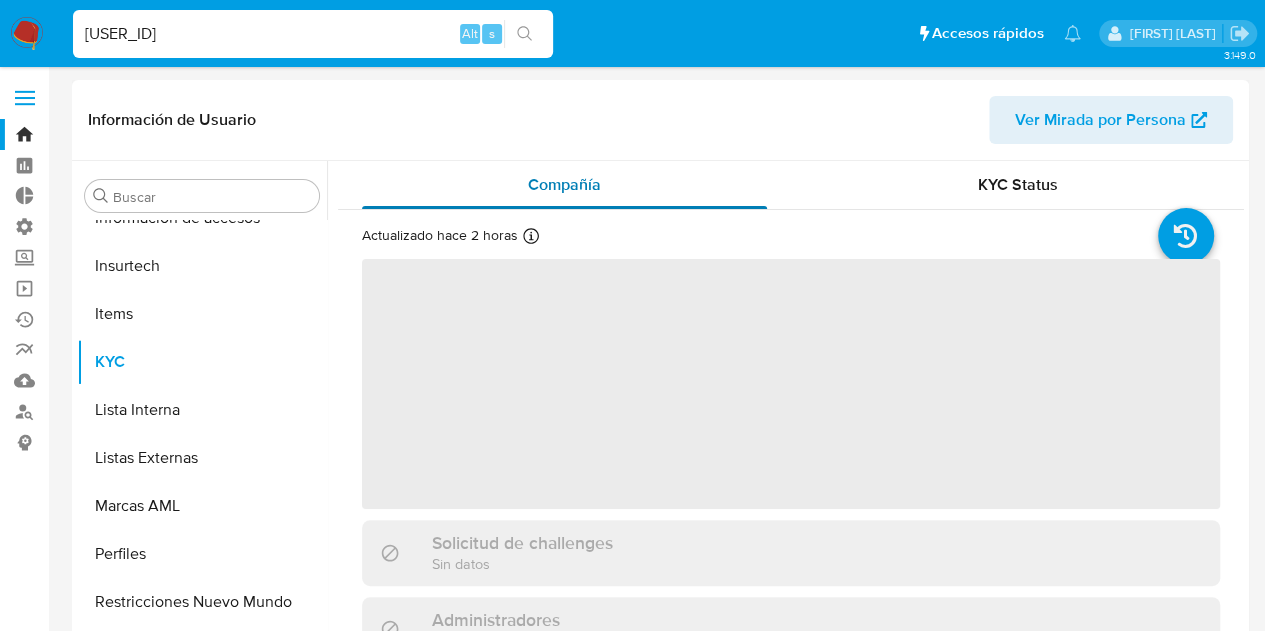scroll, scrollTop: 749, scrollLeft: 0, axis: vertical 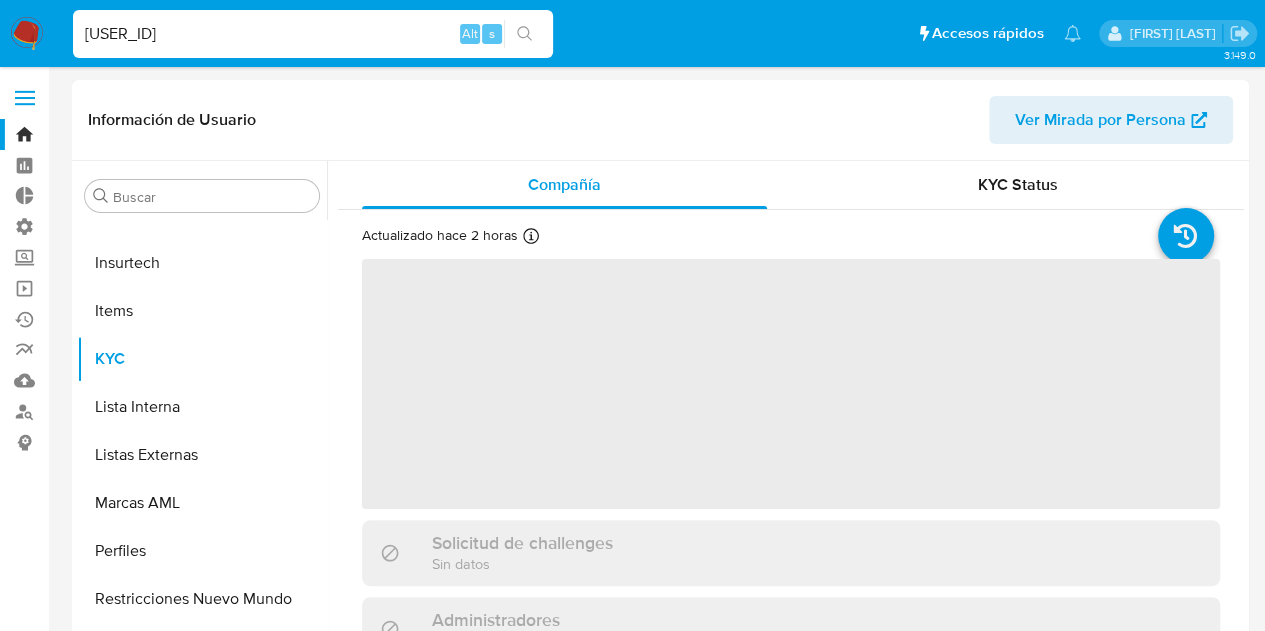 select on "10" 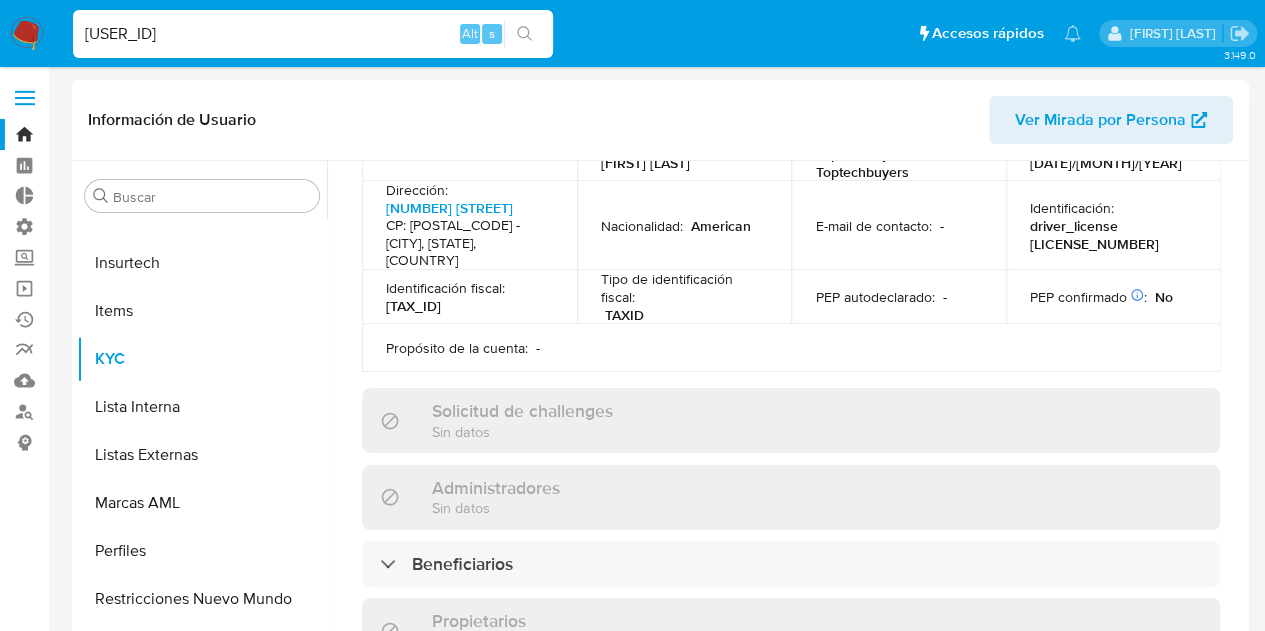 scroll, scrollTop: 700, scrollLeft: 0, axis: vertical 